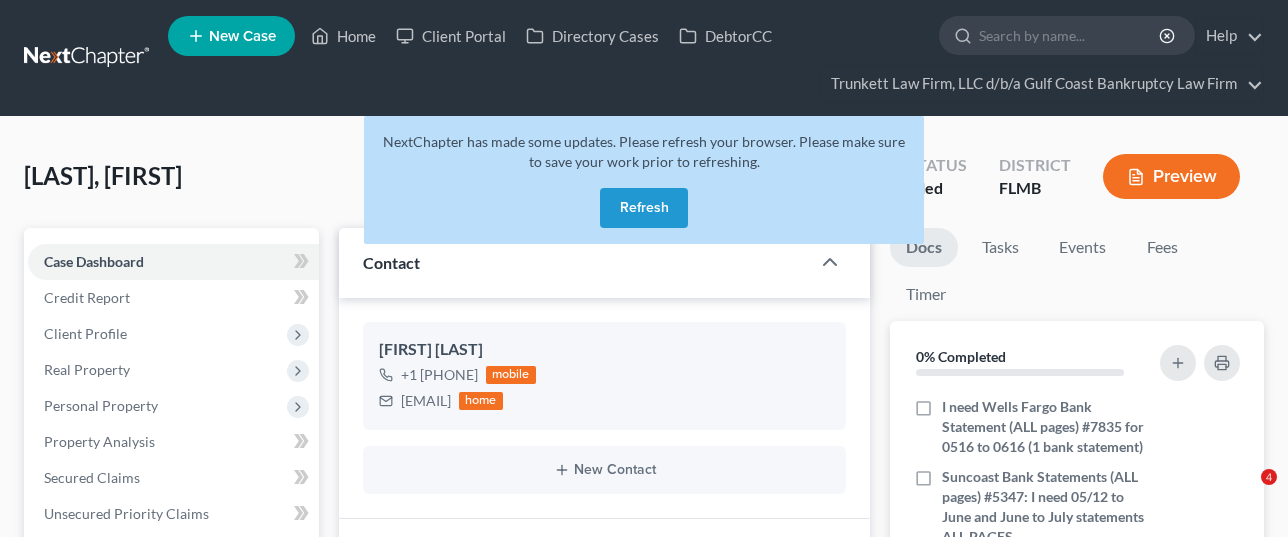 scroll, scrollTop: 221, scrollLeft: 0, axis: vertical 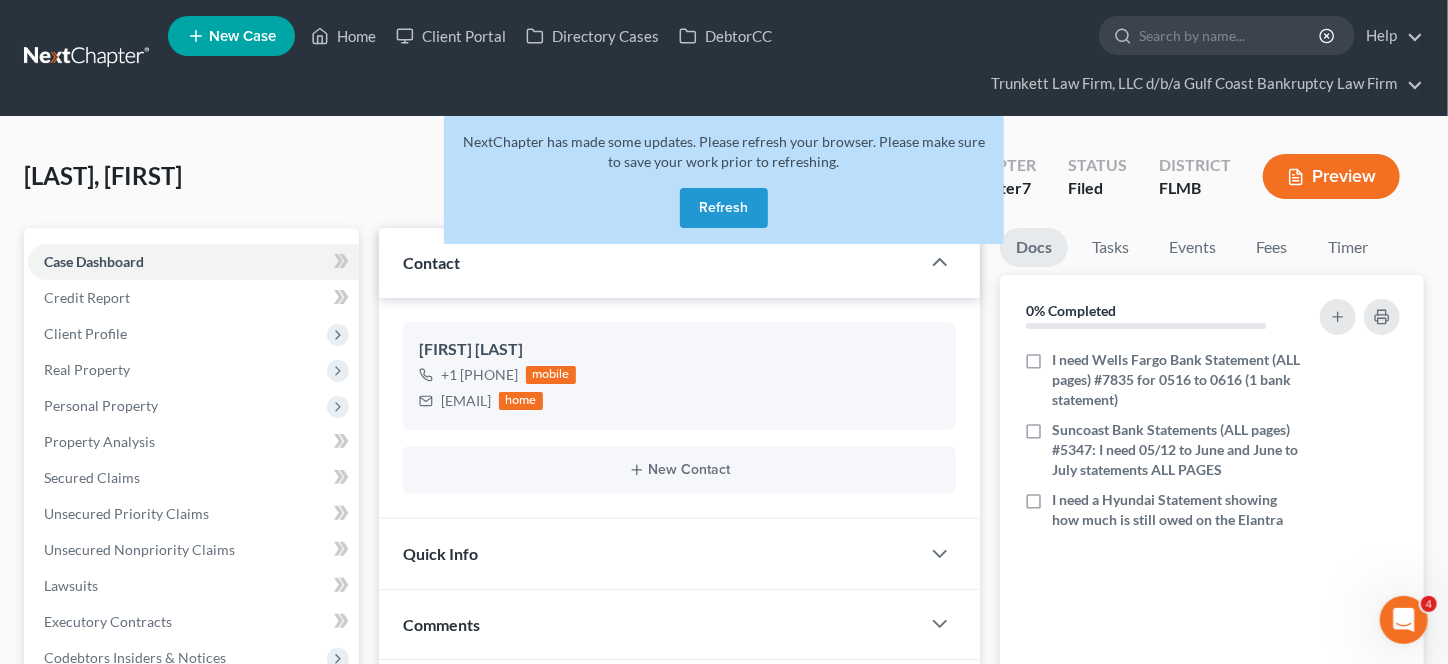 click on "Refresh" at bounding box center [724, 208] 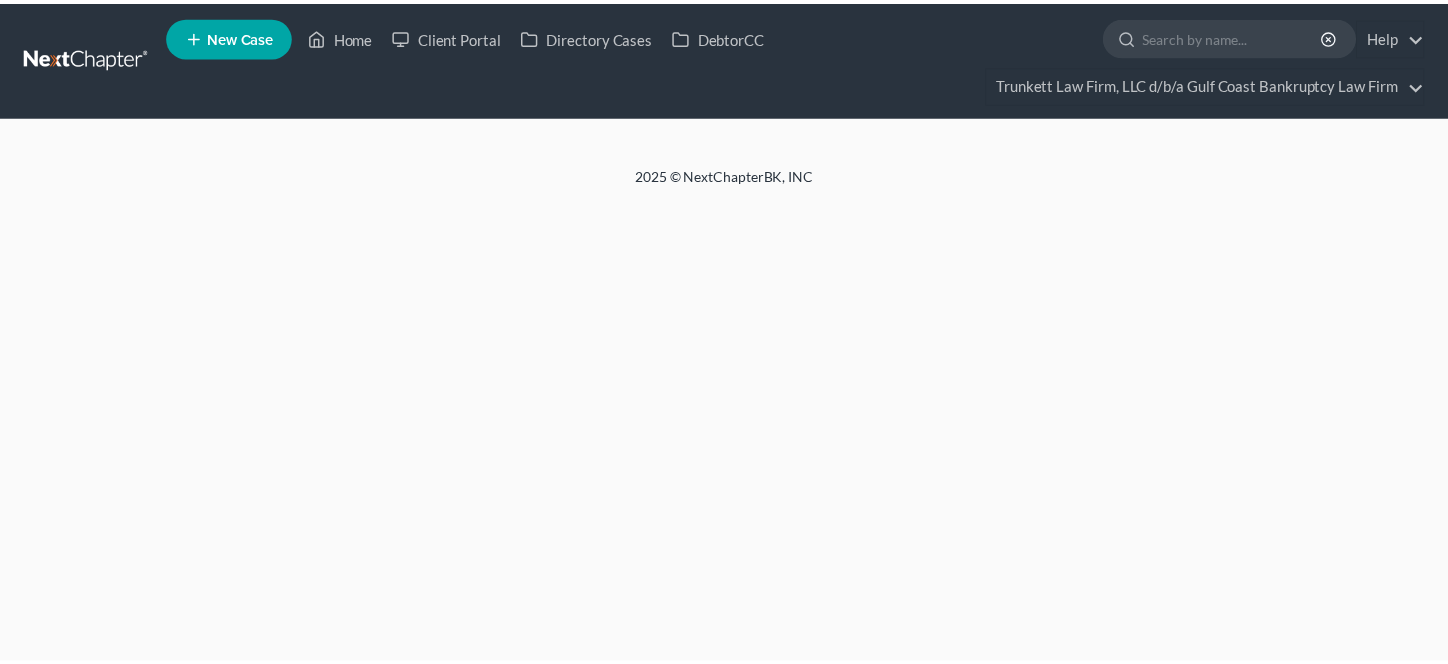 scroll, scrollTop: 0, scrollLeft: 0, axis: both 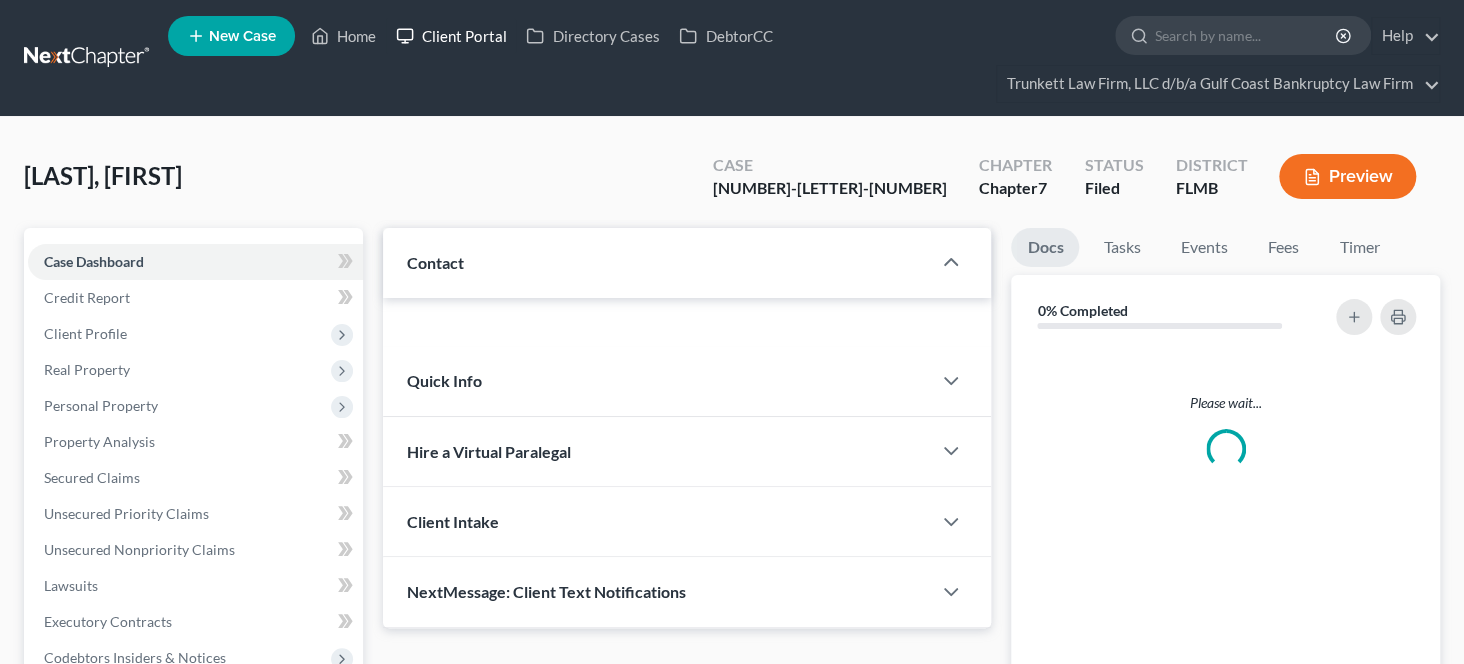 click on "Client Portal" at bounding box center (451, 36) 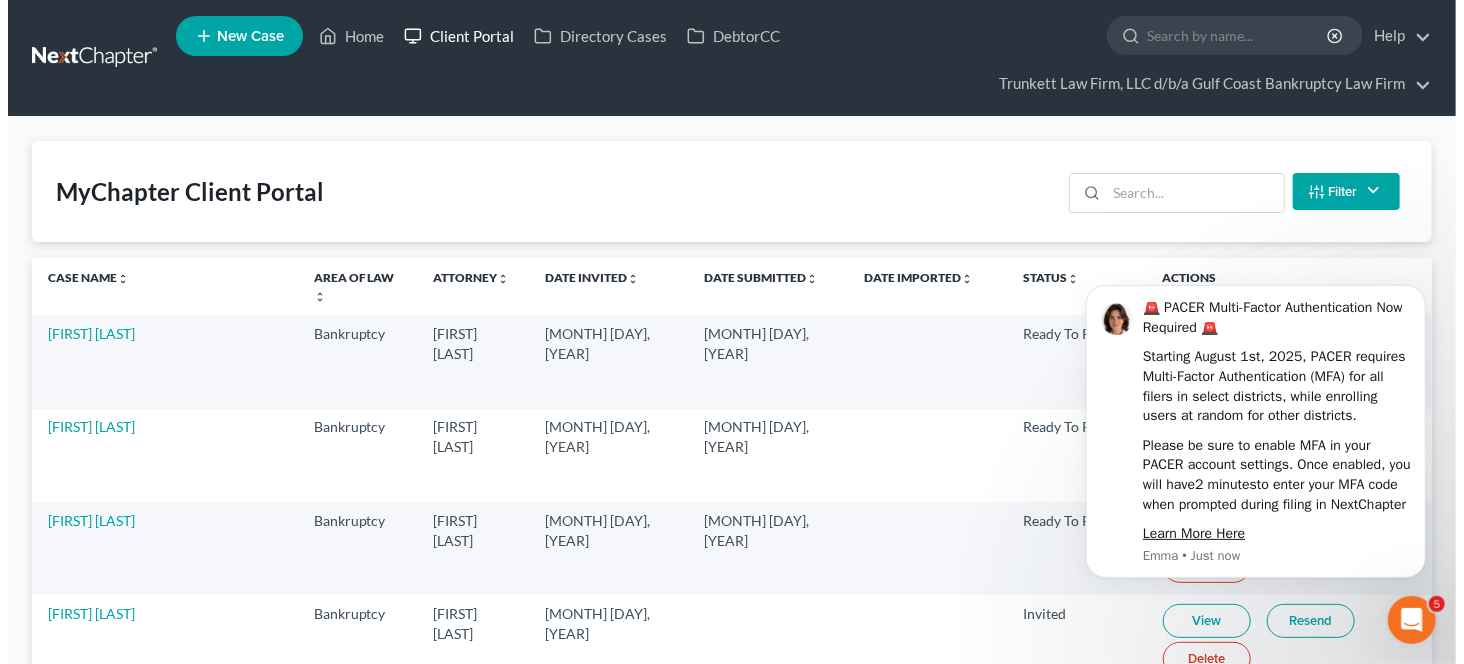 scroll, scrollTop: 0, scrollLeft: 0, axis: both 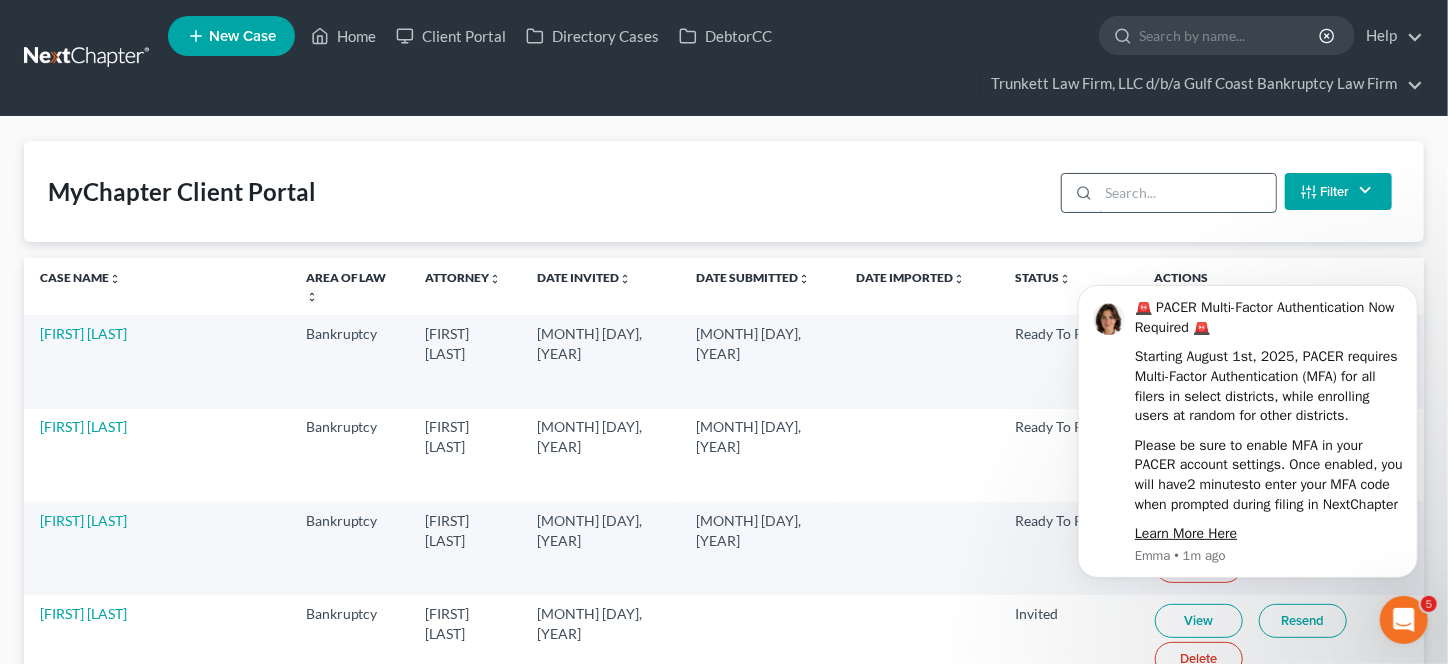 click at bounding box center (1187, 193) 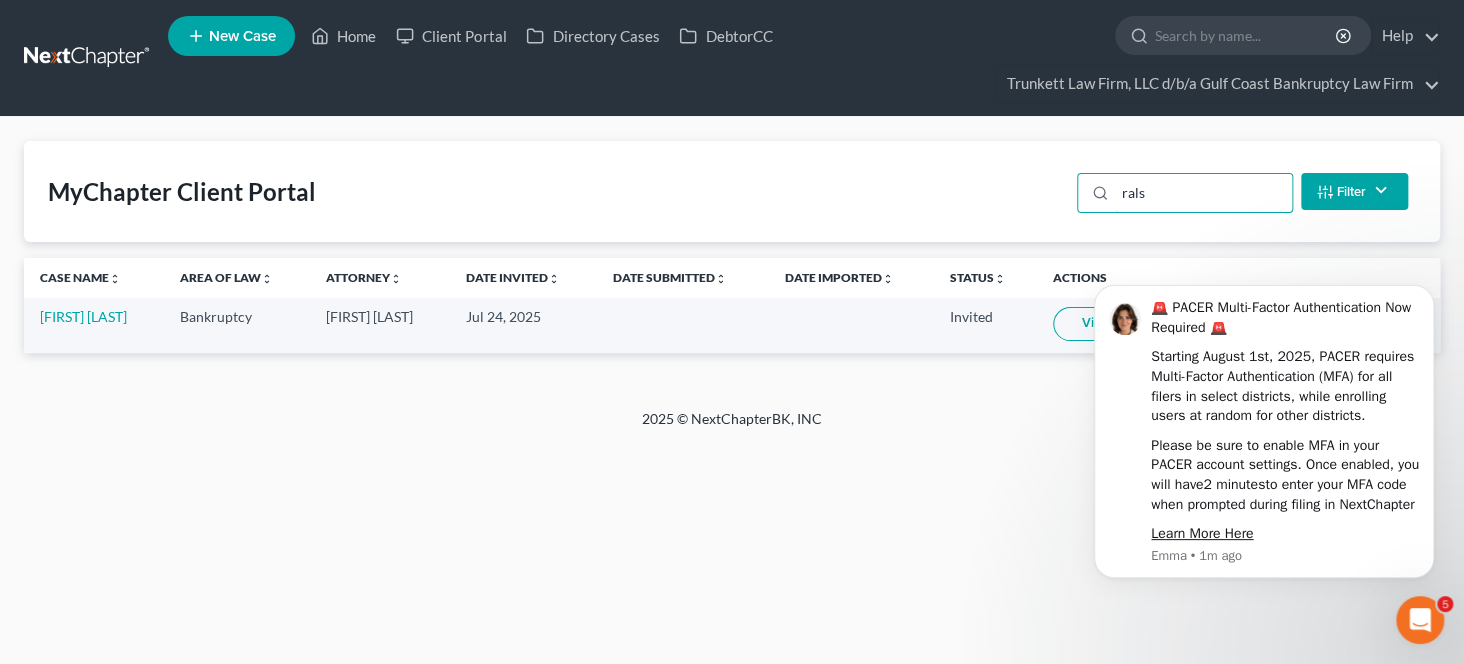 type on "rals" 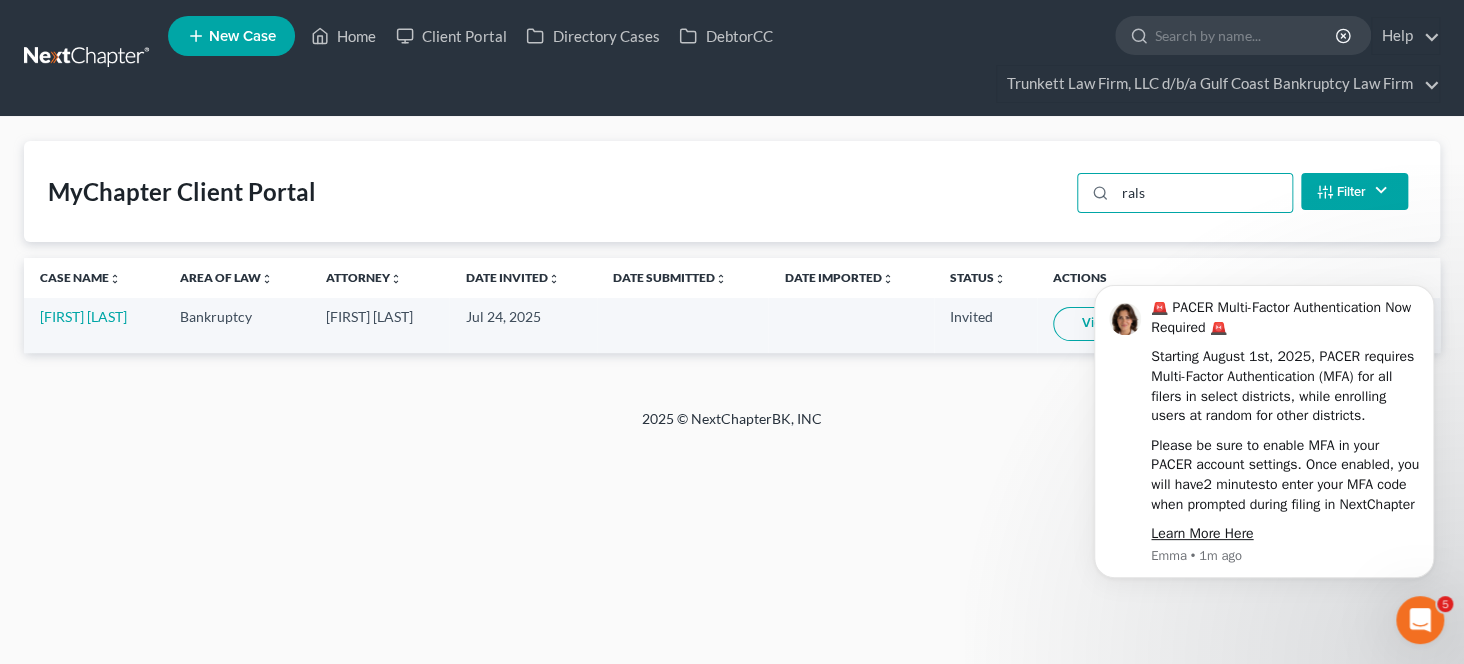 click on "Hello! Here is the link to our website.
Kind regards,
[FIRST] [LAST] [COMPANY] [COMPANY] [EMAIL] My Account Settings Plan + Billing Account Add-Ons Upgrade to Whoa Help Center Webinars Training Videos What's new Log out New Case Home Client Portal Directory Cases DebtorCC - No Result - See all results Or Press Enter... Help Help Center Webinars Training Videos What's new [COMPANY] [COMPANY] [EMAIL] My Account Settings Plan + Billing Account Add-Ons Upgrade to Whoa Log out MyChapter Client Portal rals Filter Status Filter... Invited In Progress Ready To Review Reviewed Imported Sent Back To Debtor Attorney Filter... [FIRST] [LAST] Clear Case Name unfold_more expand_more expand_less Area of Law unfold_more expand_more expand_less Attorney unfold_more expand_more expand_less Date Invited" at bounding box center (732, 332) 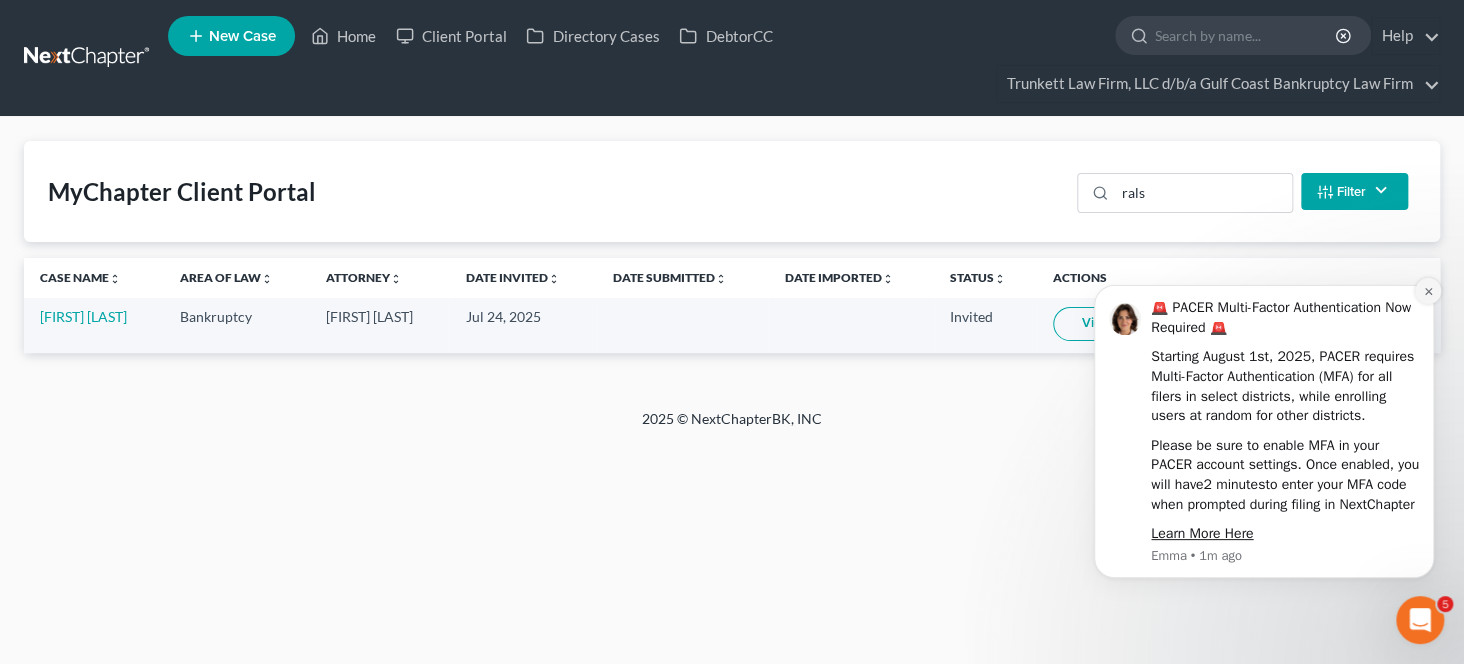 click 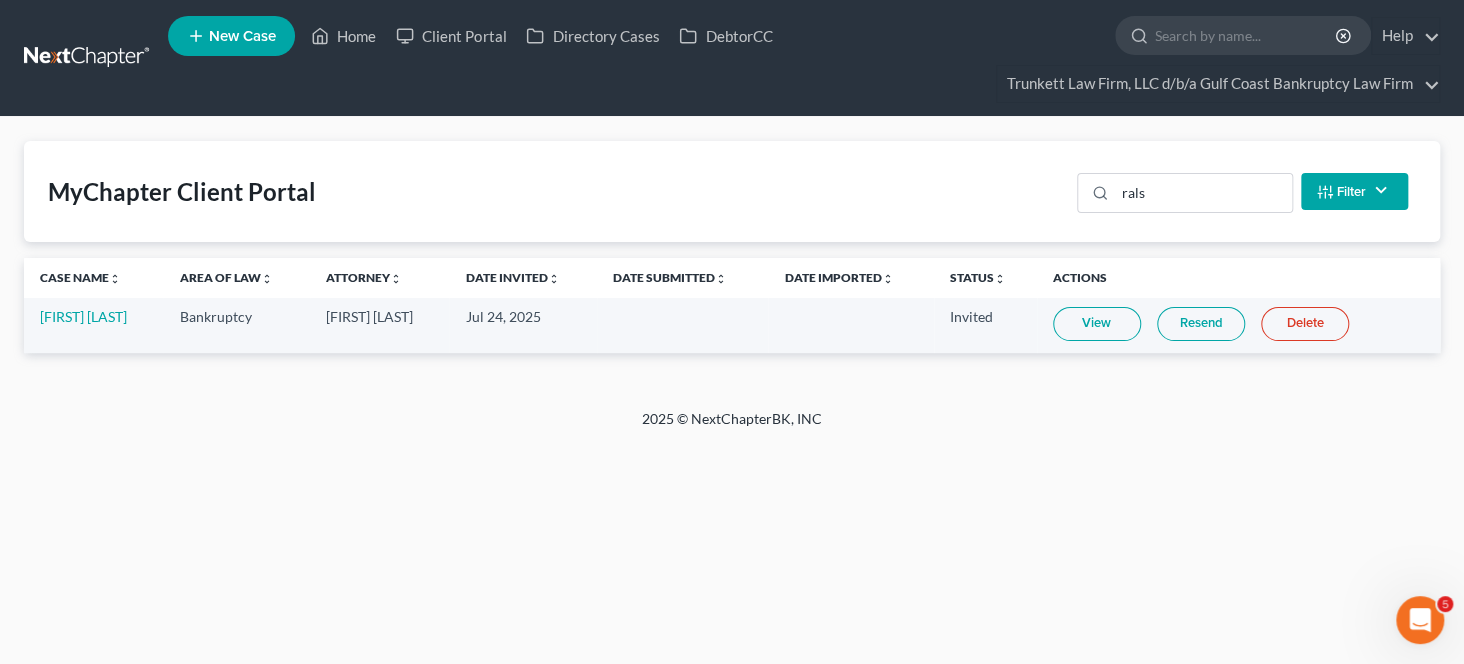 click on "Resend" at bounding box center [1201, 324] 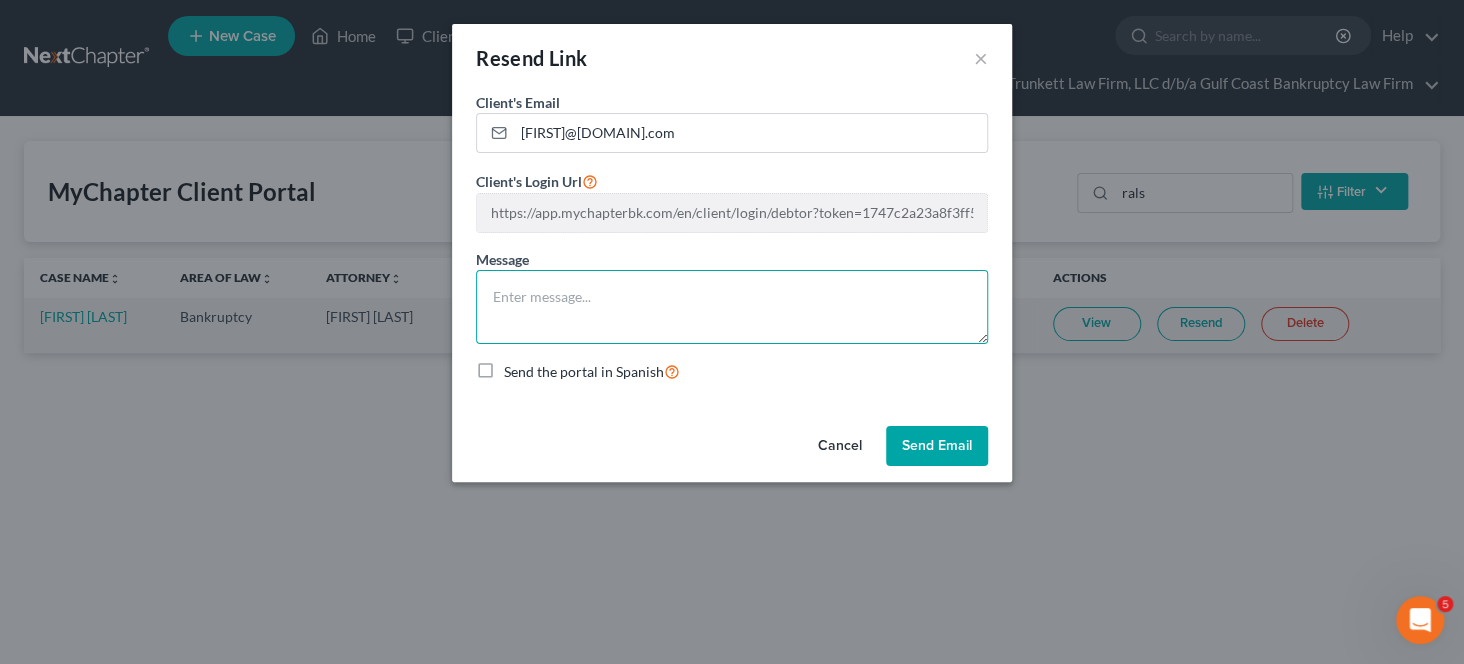 click at bounding box center (732, 307) 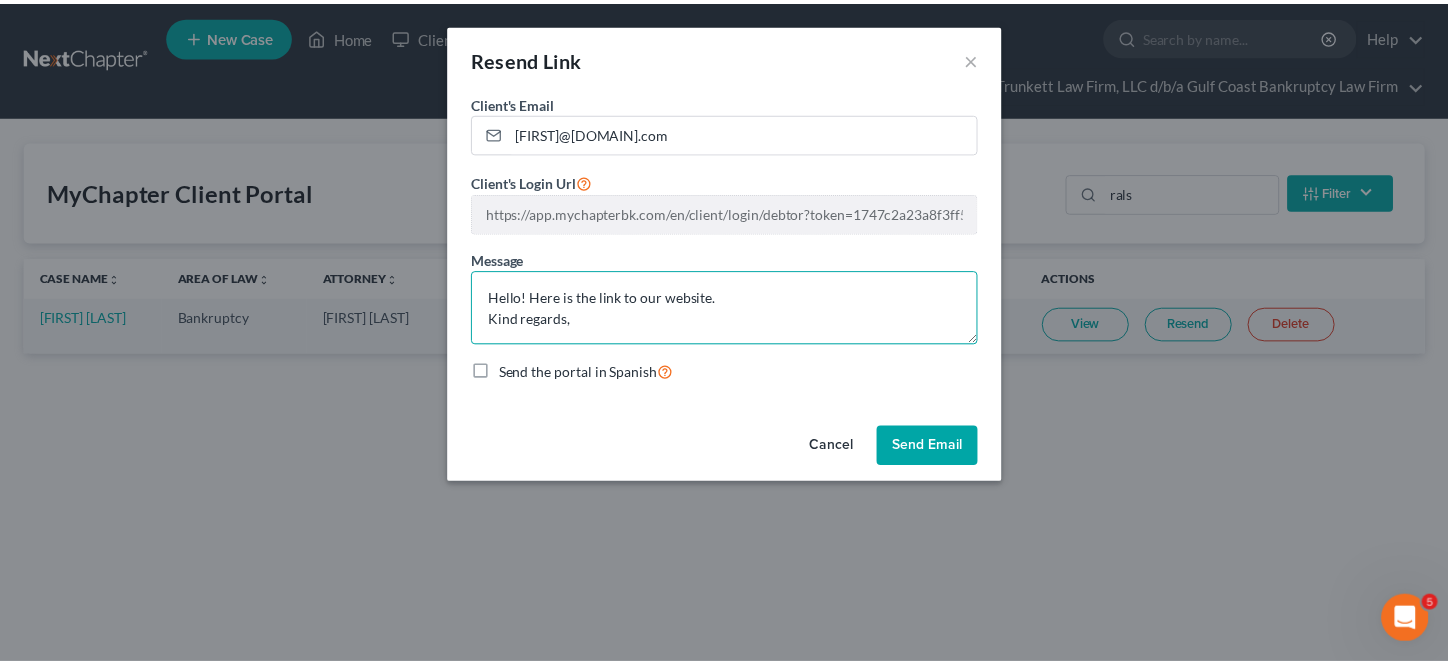 scroll, scrollTop: 3, scrollLeft: 0, axis: vertical 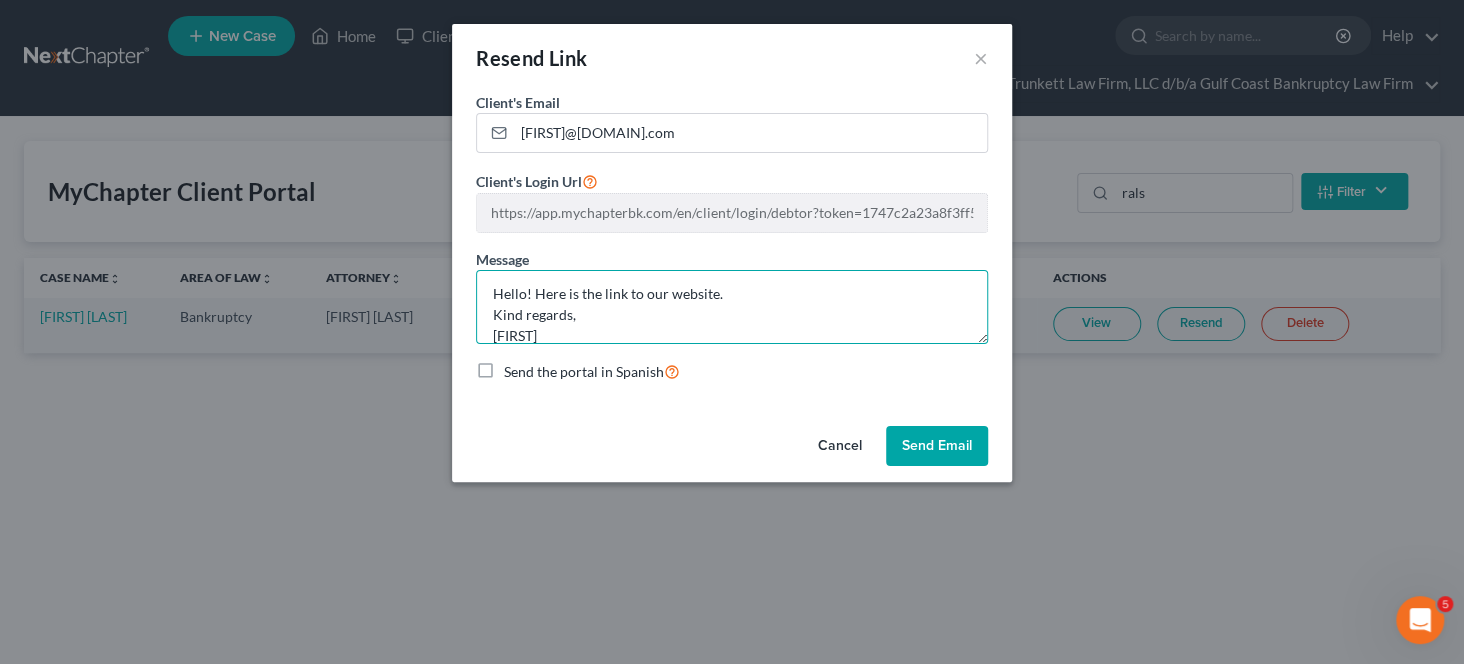 type on "Hello! Here is the link to our website.
Kind regards,
[FIRST]" 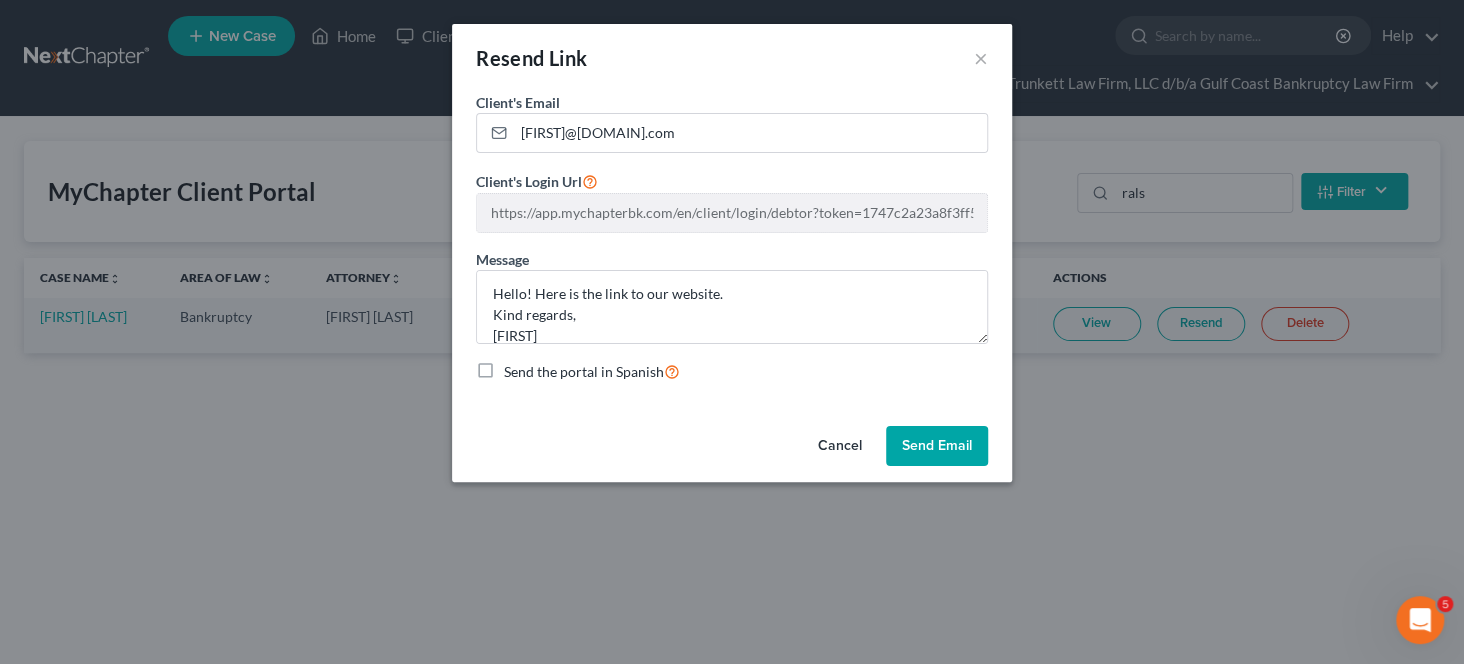 click on "Send Email" at bounding box center [937, 446] 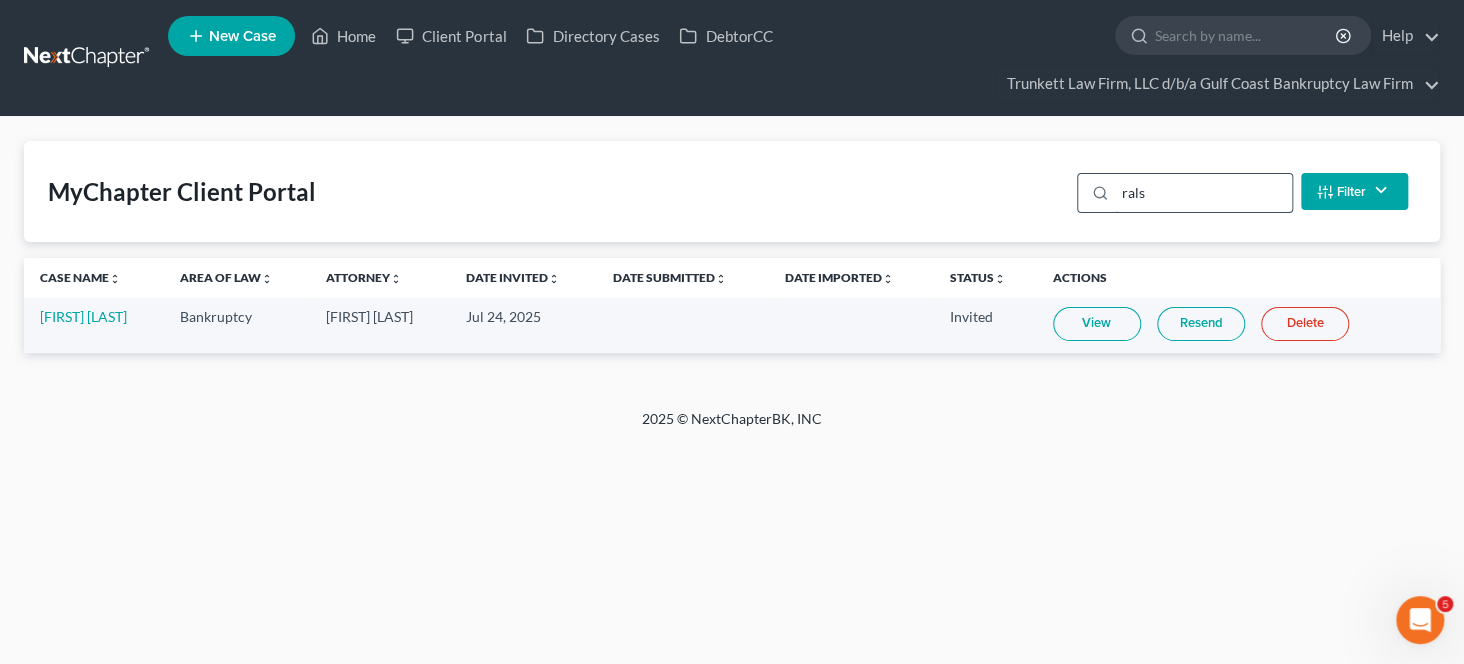 drag, startPoint x: 1154, startPoint y: 202, endPoint x: 1120, endPoint y: 201, distance: 34.0147 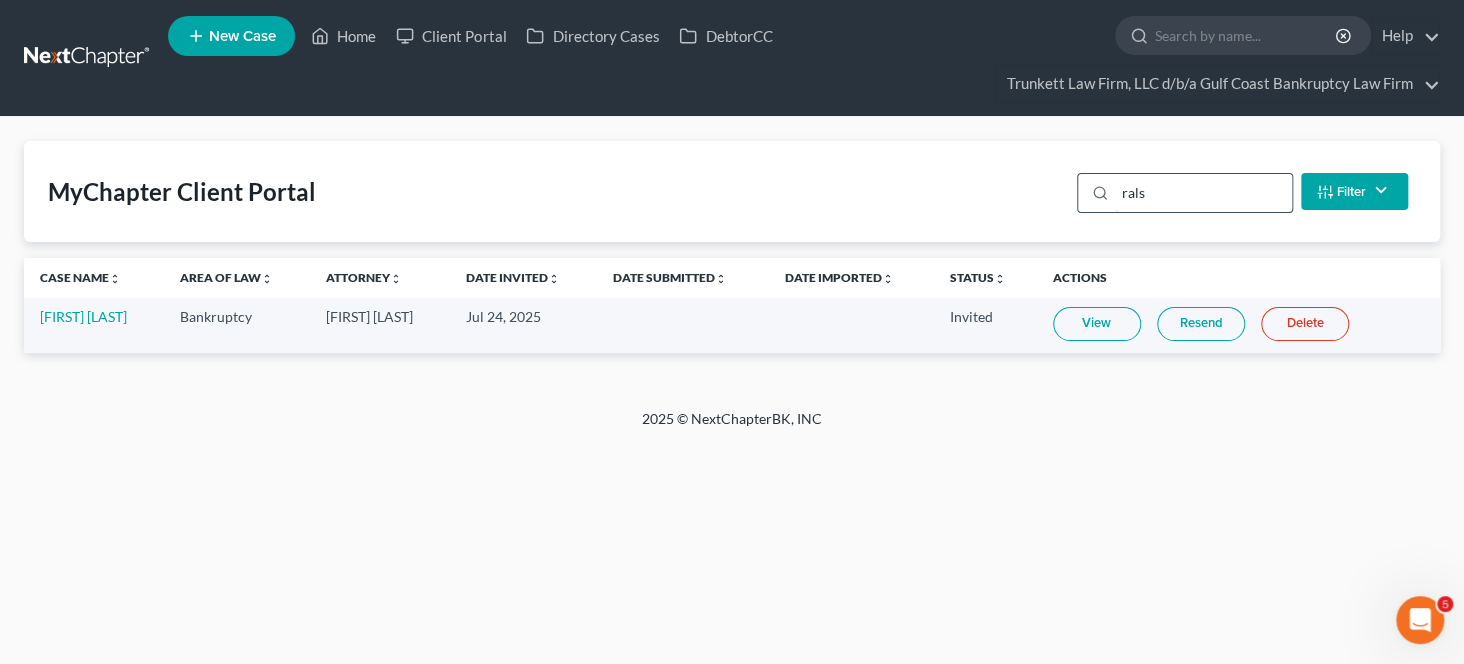 click on "rals" at bounding box center [1203, 193] 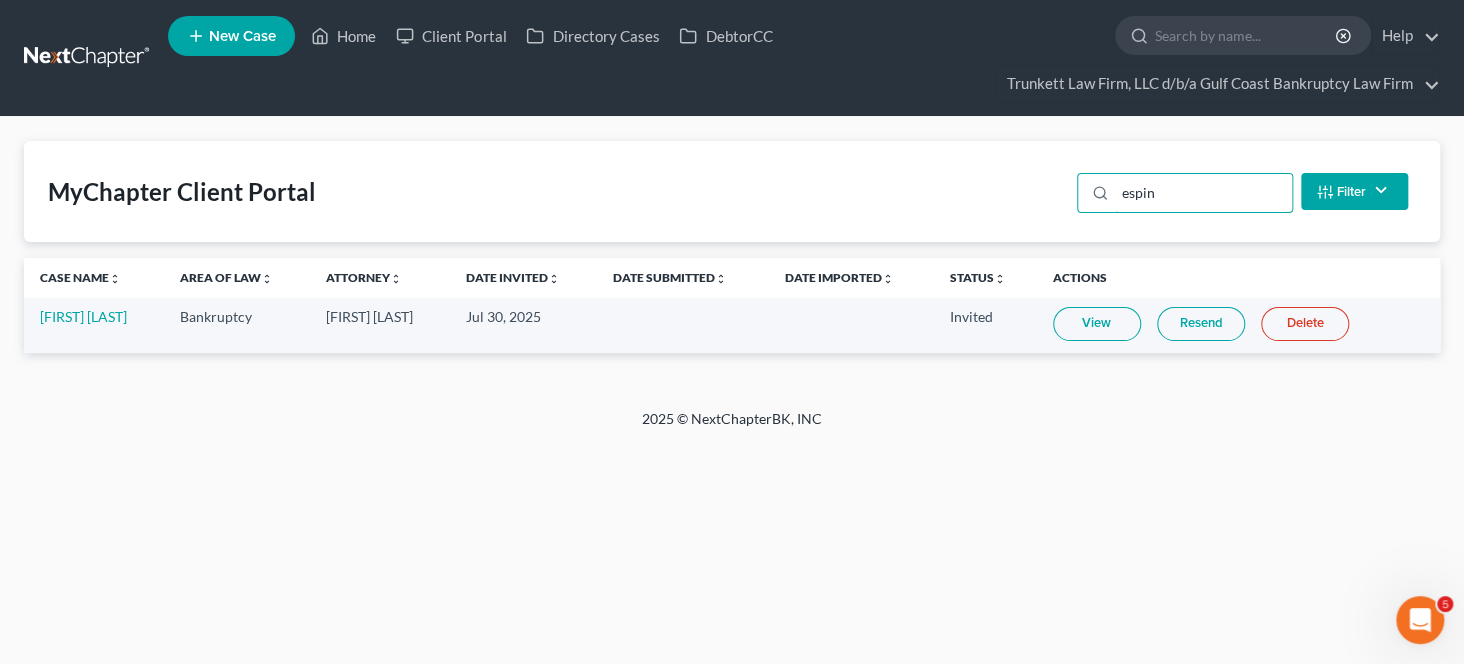 type on "espin" 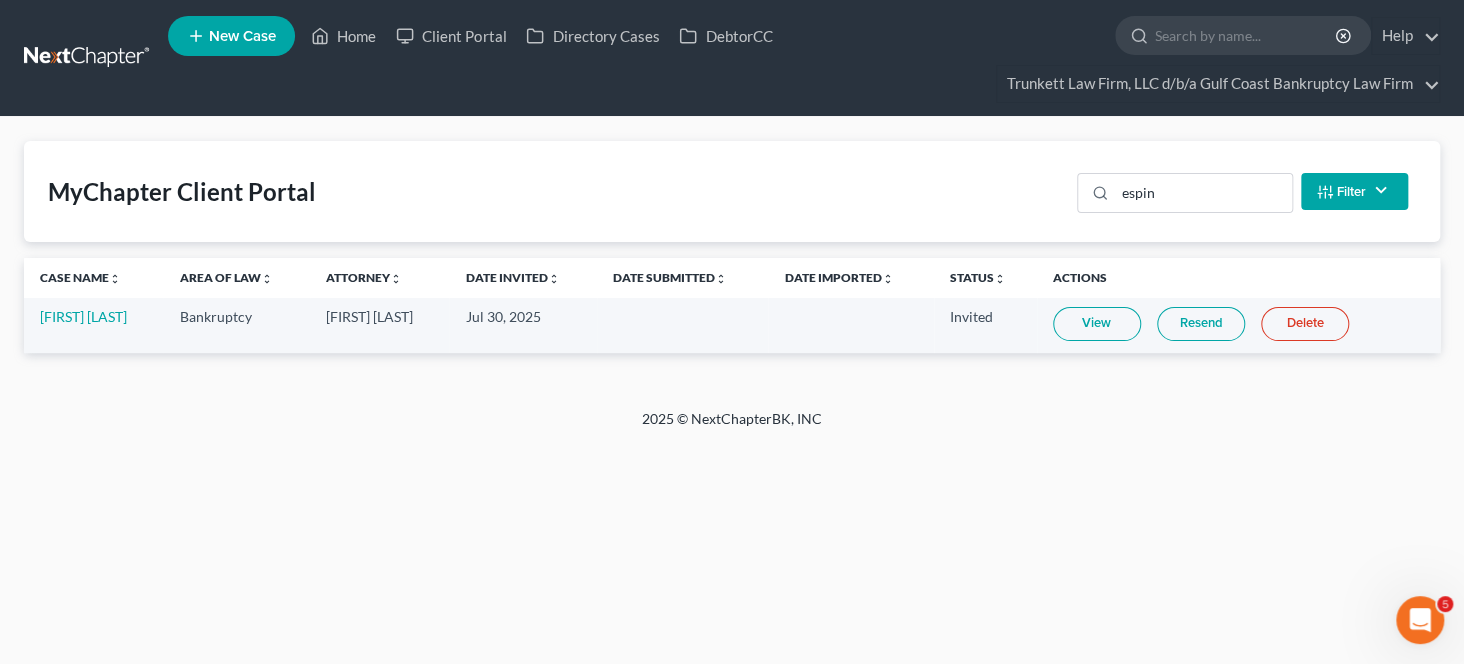 click on "View" at bounding box center [1097, 324] 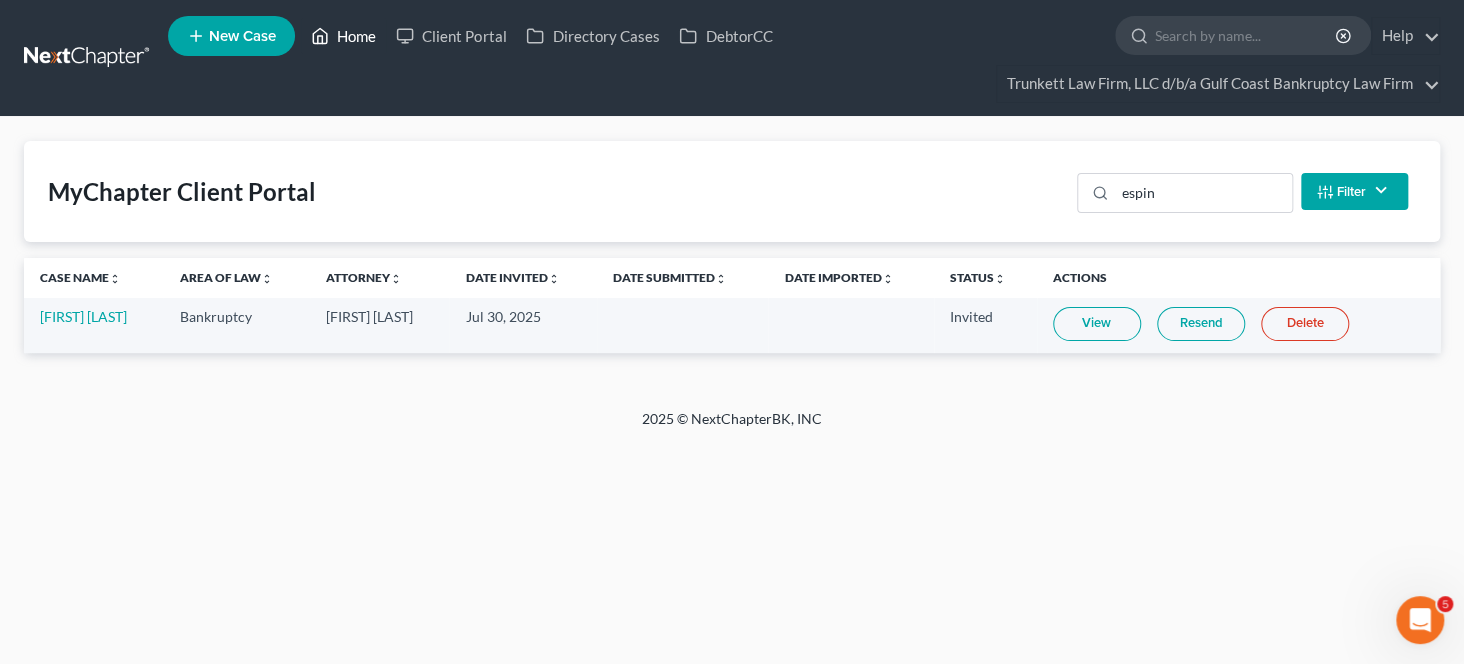 click on "Home" at bounding box center (343, 36) 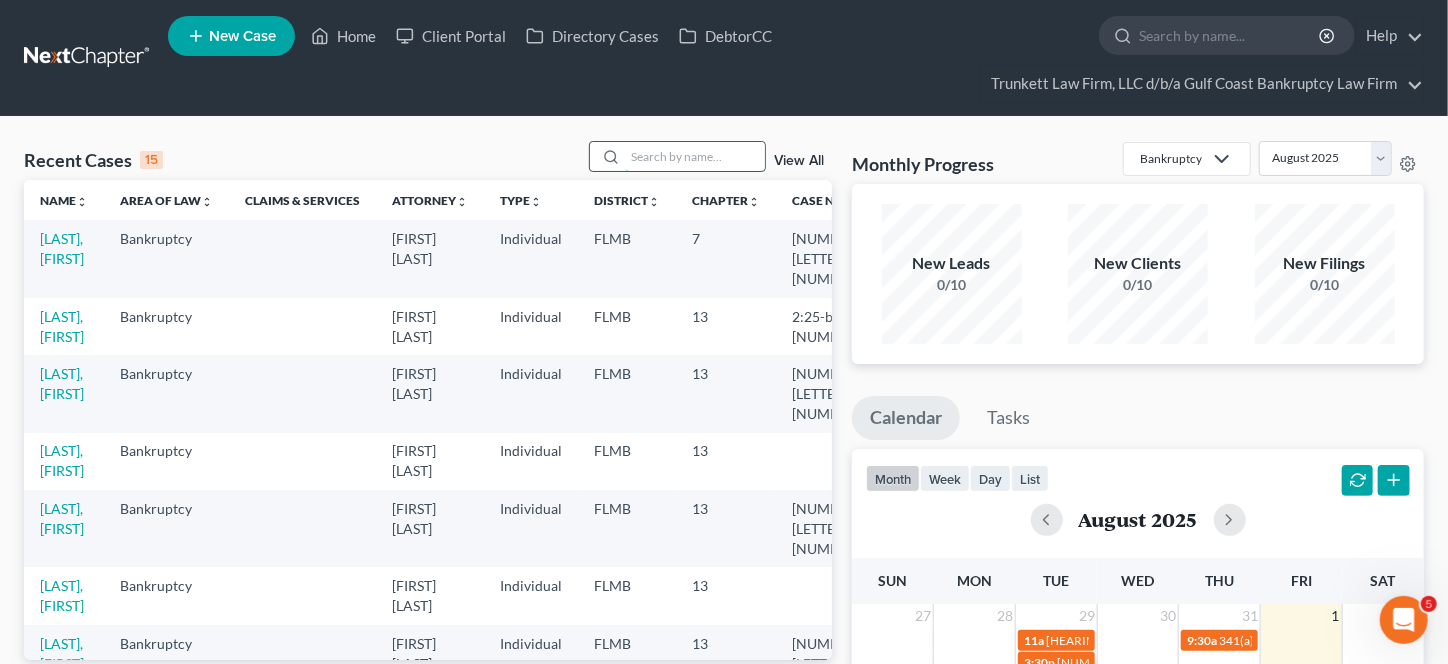 click at bounding box center (695, 156) 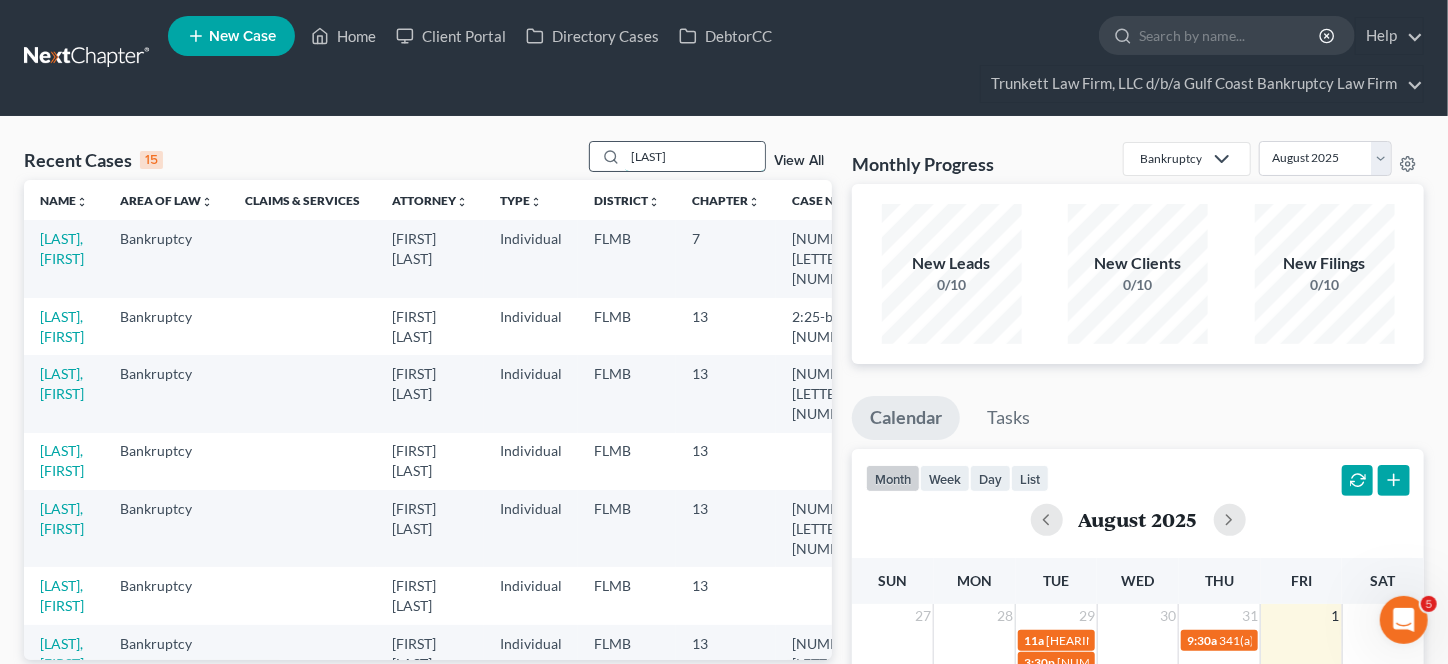 type on "[LAST]" 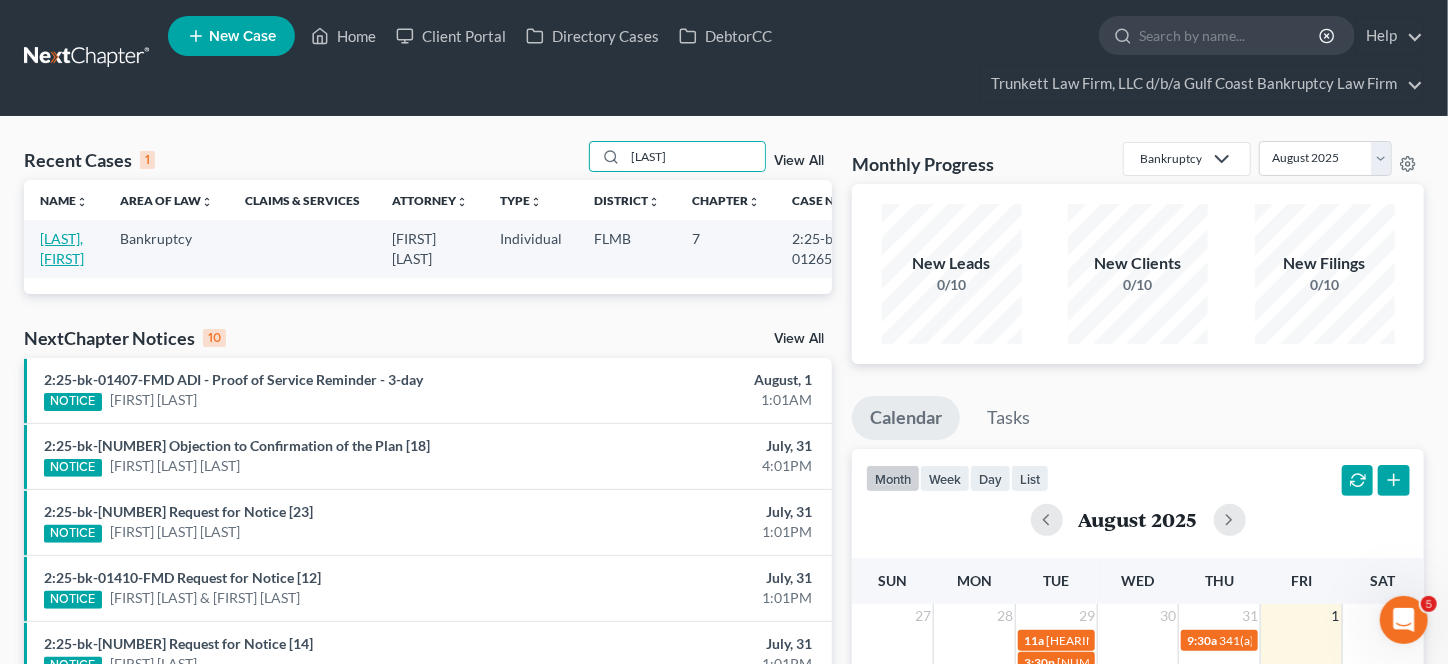 click on "[LAST], [FIRST]" at bounding box center (62, 248) 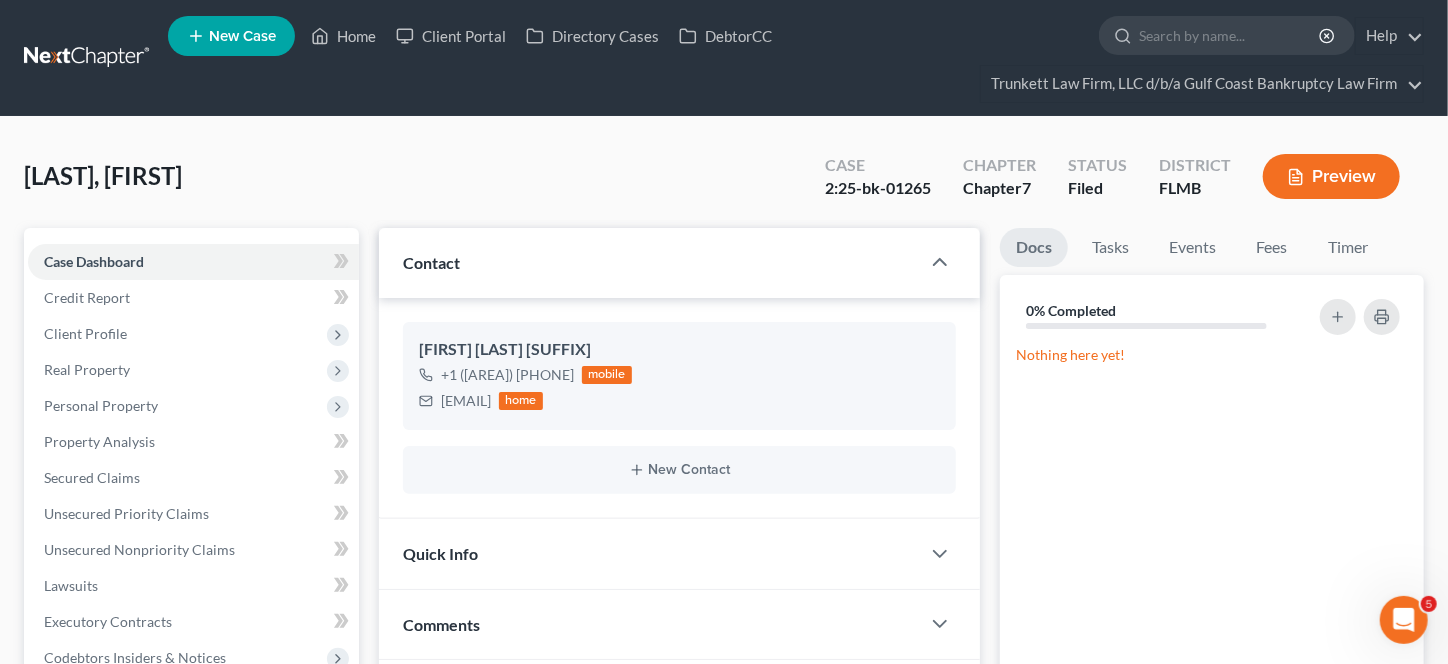 scroll, scrollTop: 1709, scrollLeft: 0, axis: vertical 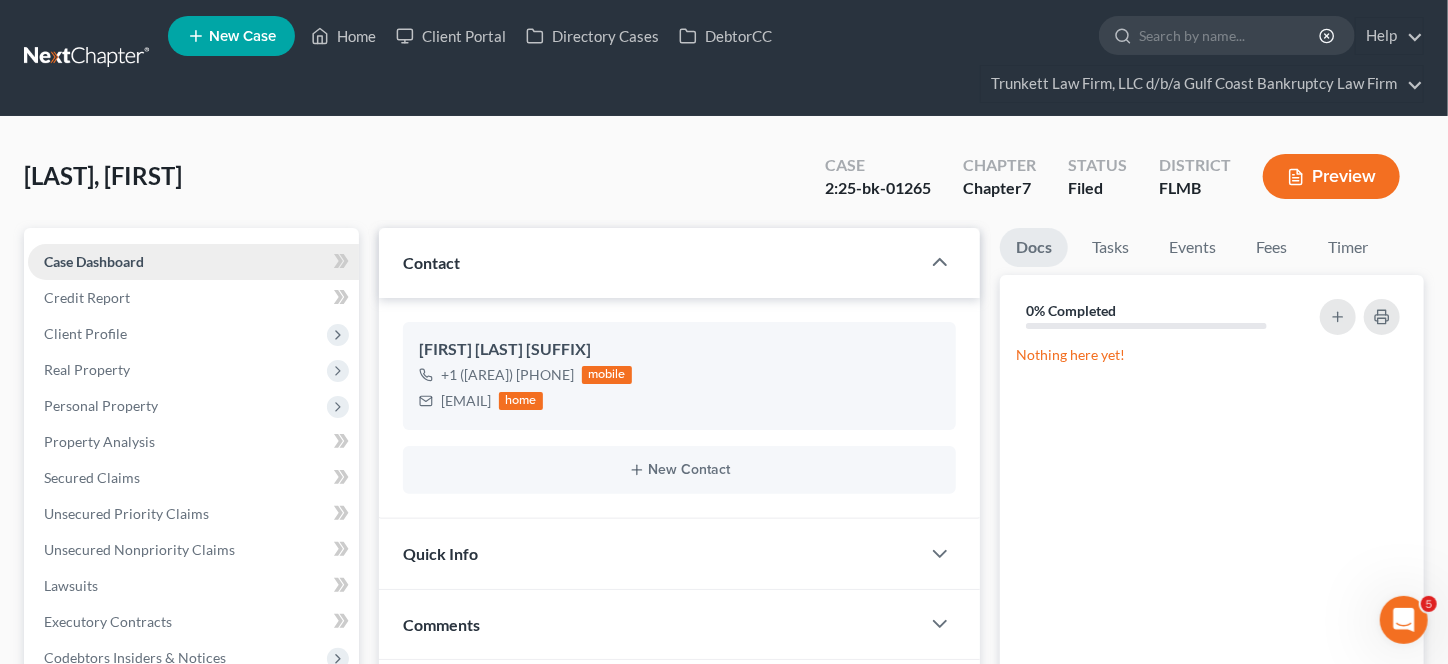 click on "Case Dashboard" at bounding box center (193, 262) 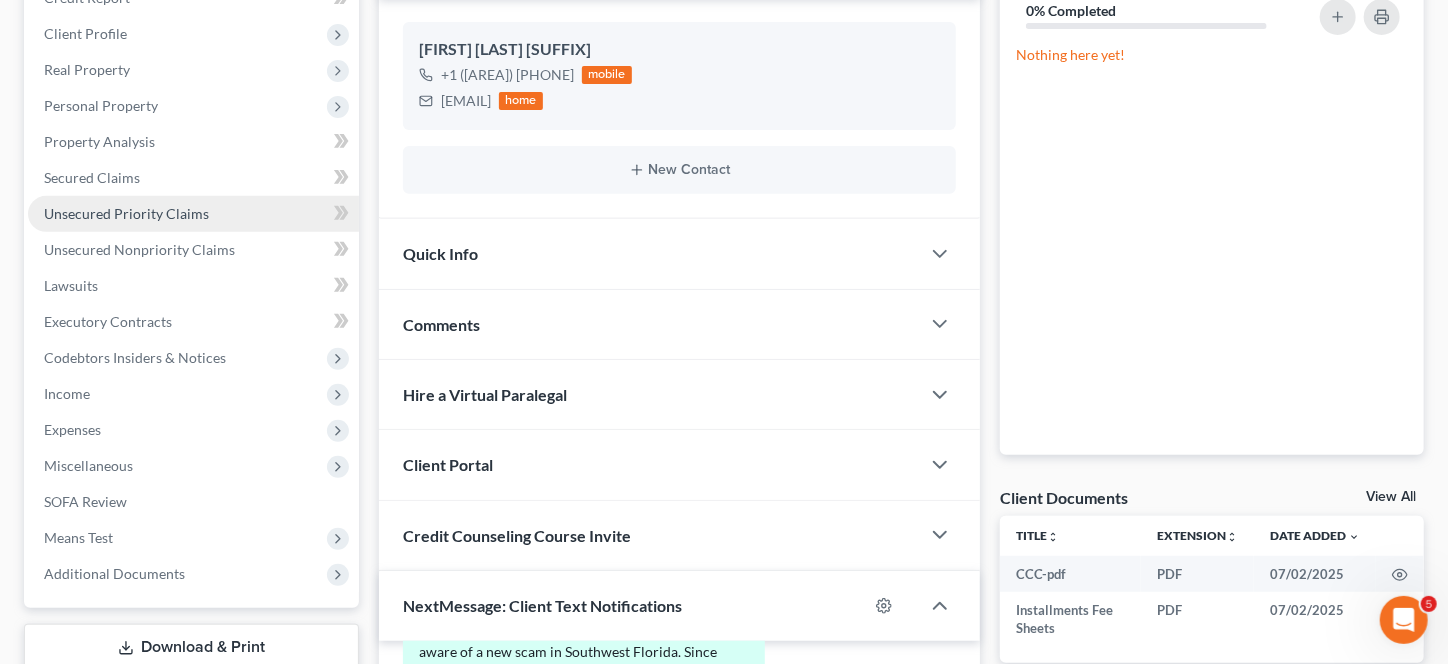 scroll, scrollTop: 0, scrollLeft: 0, axis: both 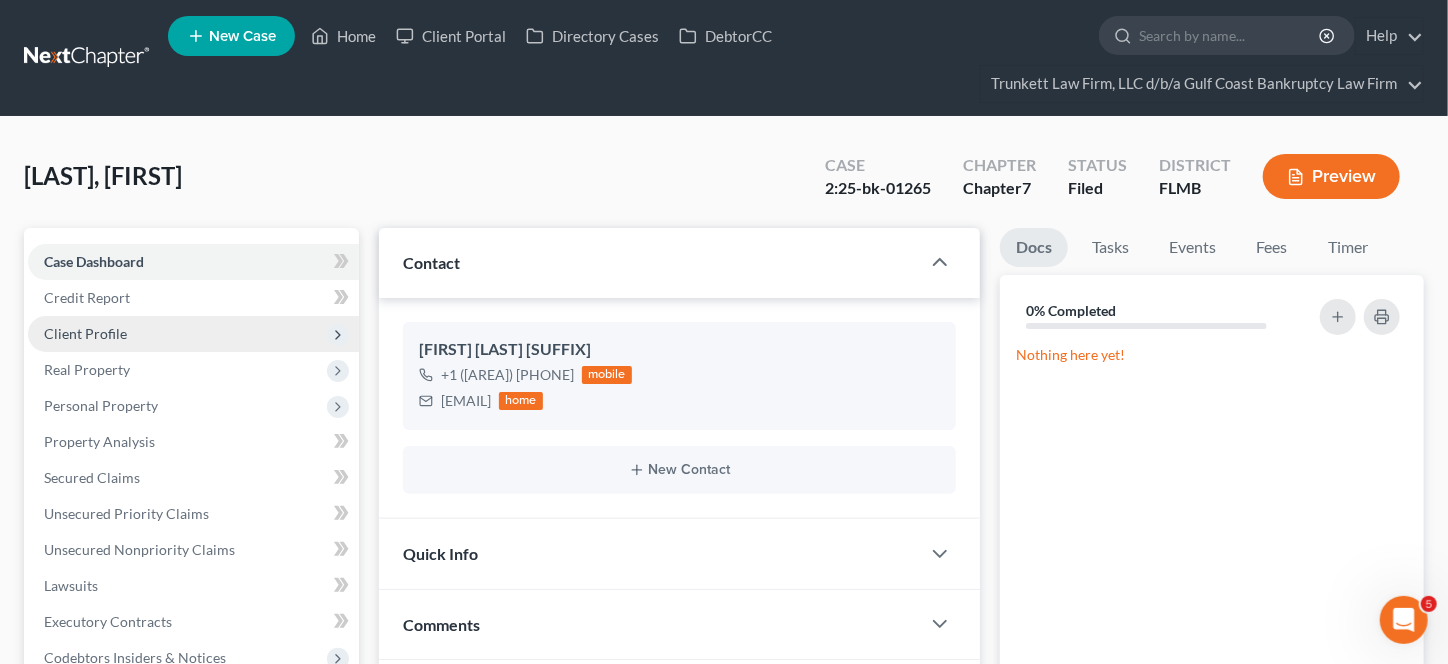 click on "Client Profile" at bounding box center [85, 333] 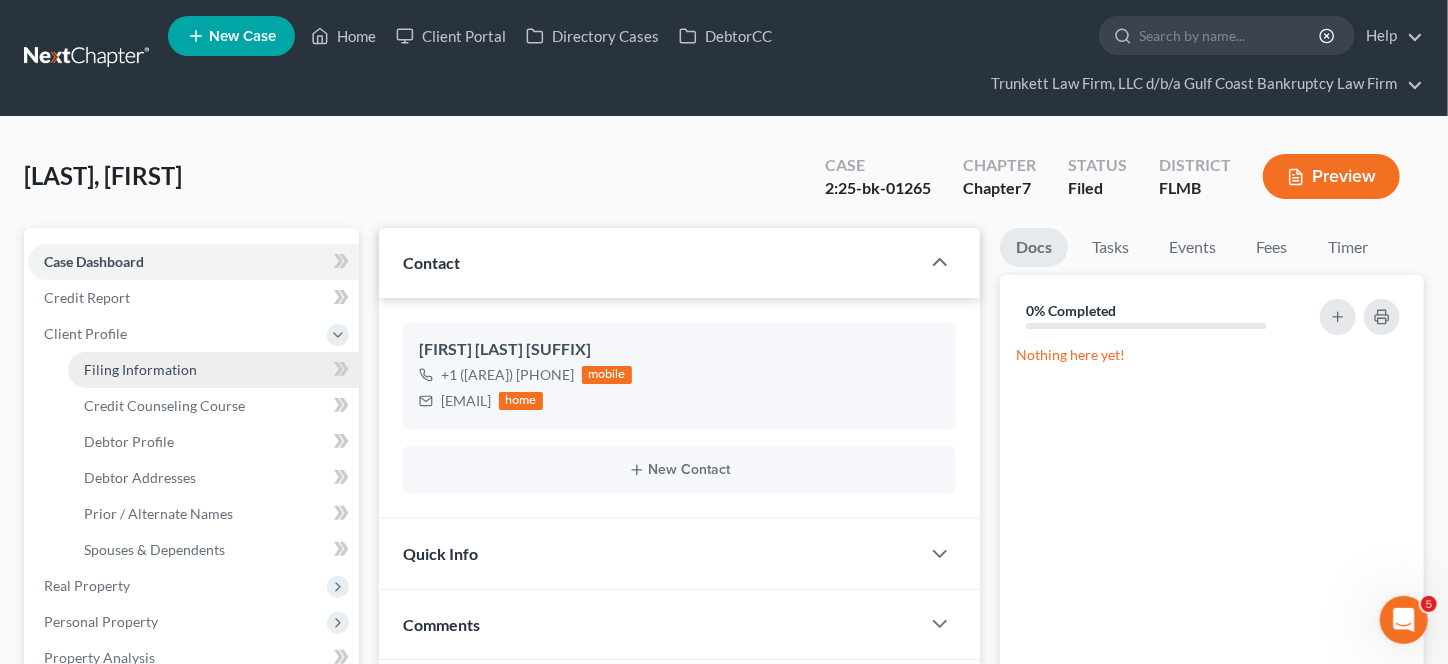 click on "Filing Information" at bounding box center [140, 369] 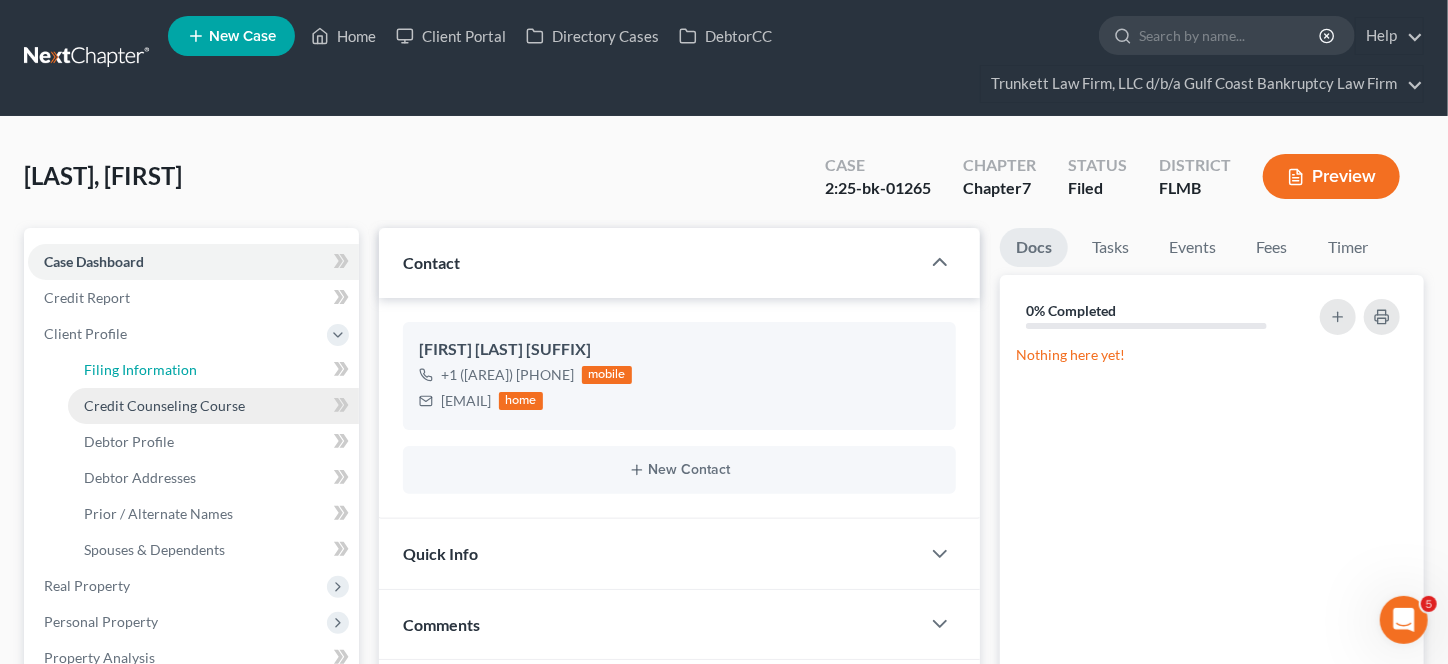 select on "1" 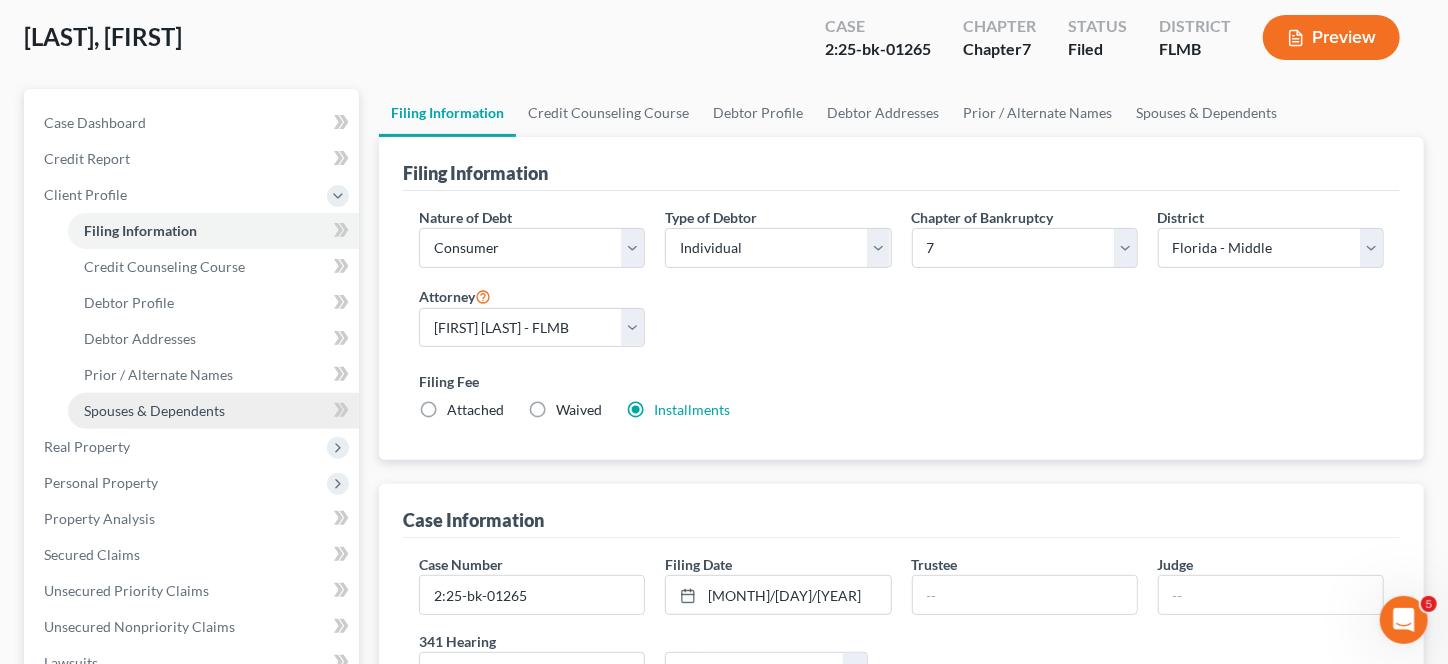 scroll, scrollTop: 600, scrollLeft: 0, axis: vertical 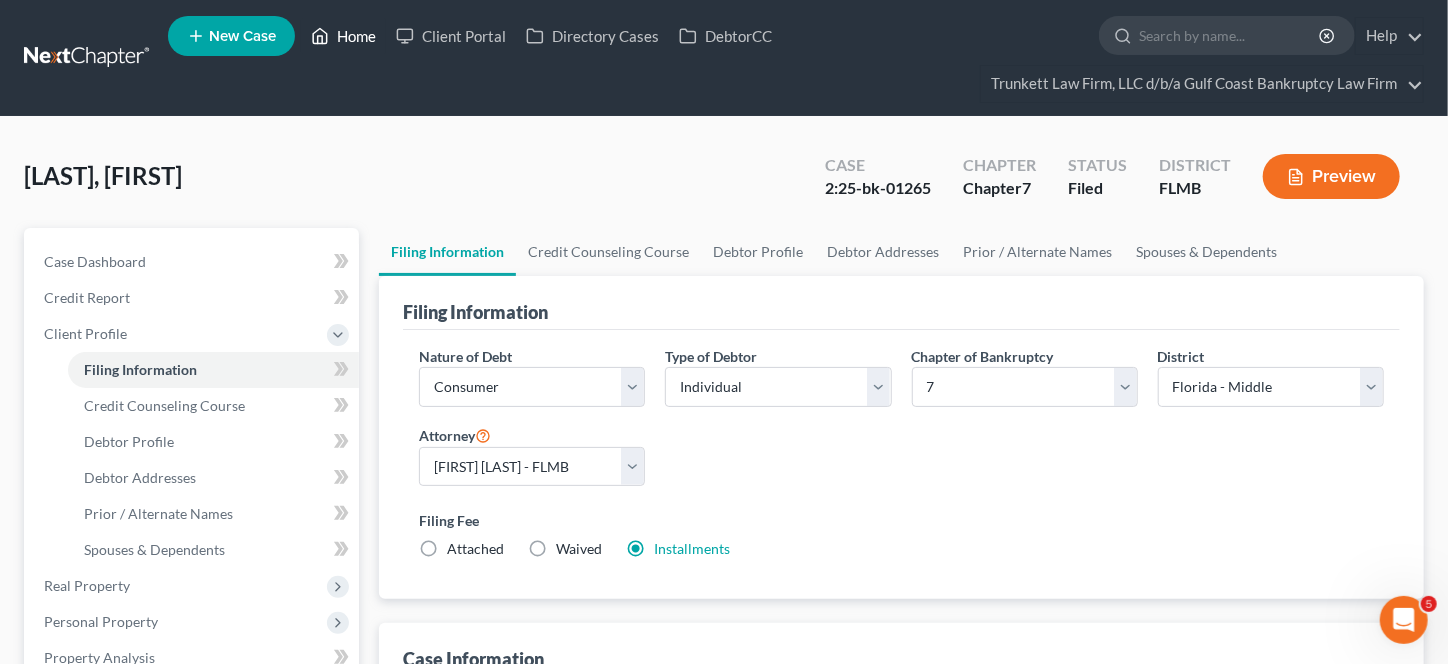 click on "Home" at bounding box center [343, 36] 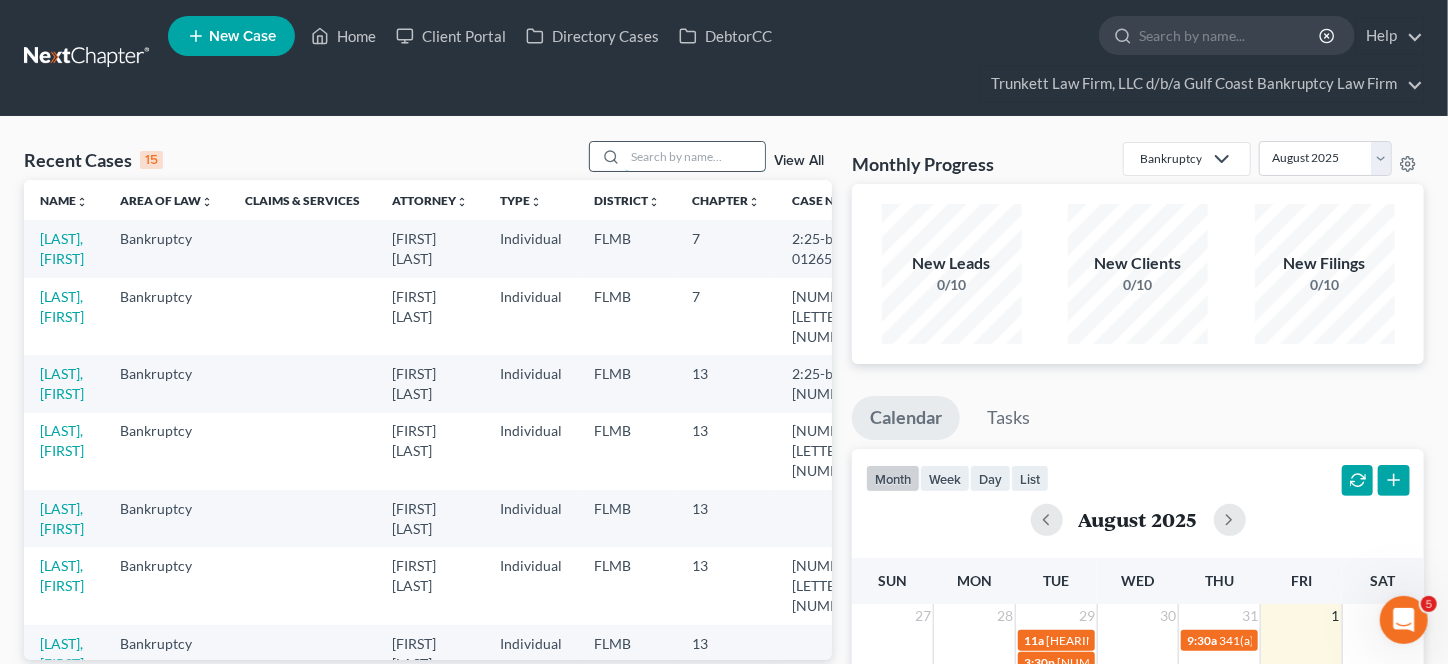 click at bounding box center (695, 156) 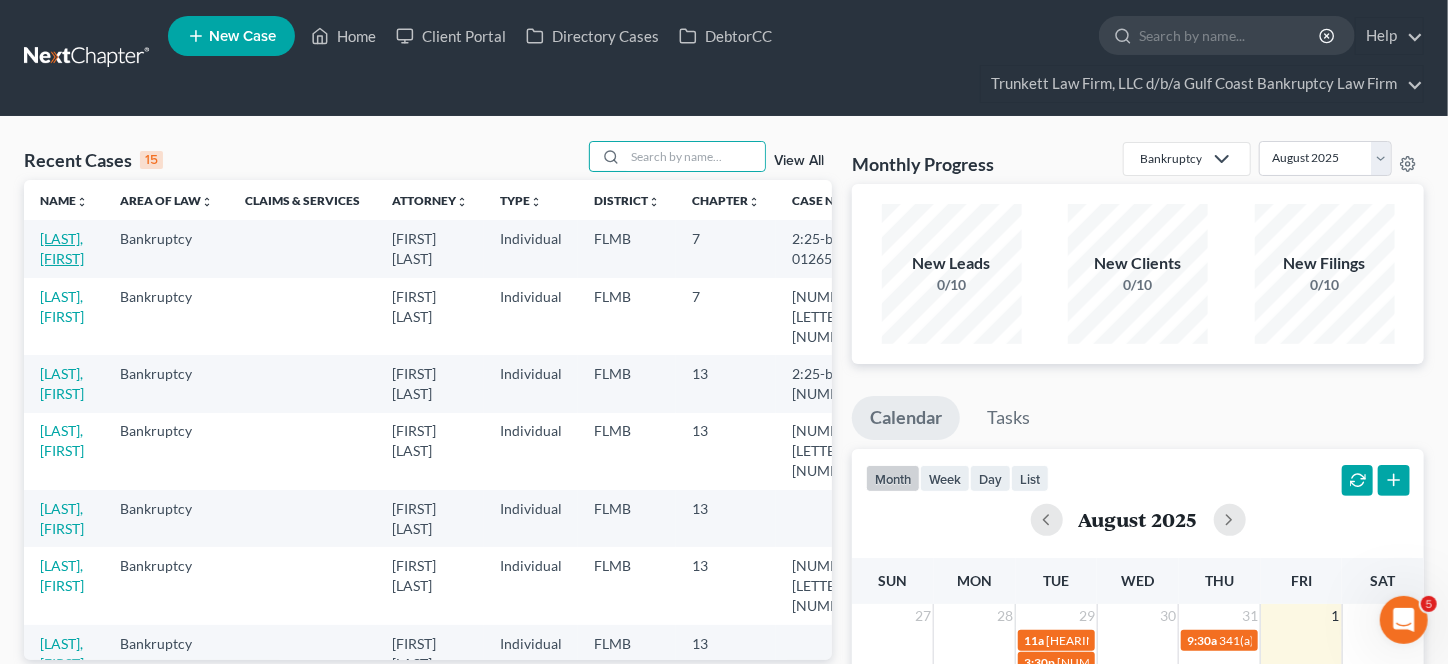 click on "[LAST], [FIRST]" at bounding box center (62, 248) 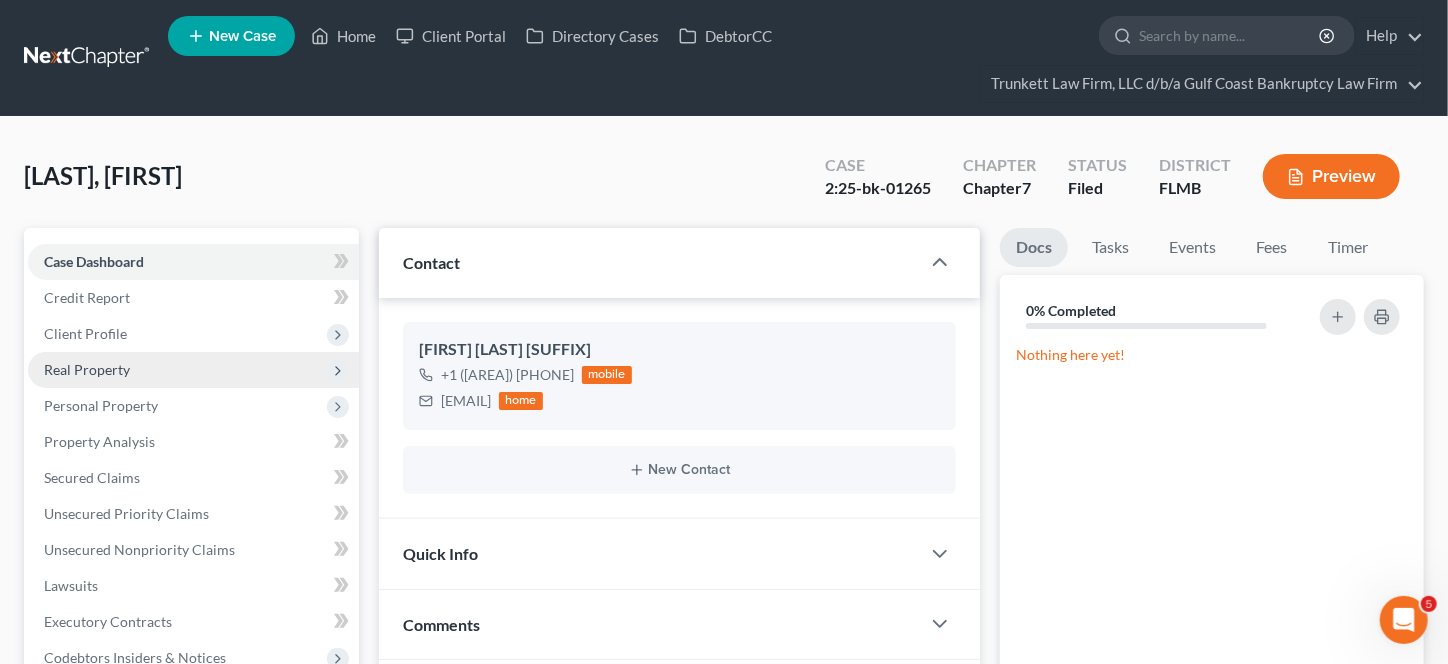 scroll, scrollTop: 1709, scrollLeft: 0, axis: vertical 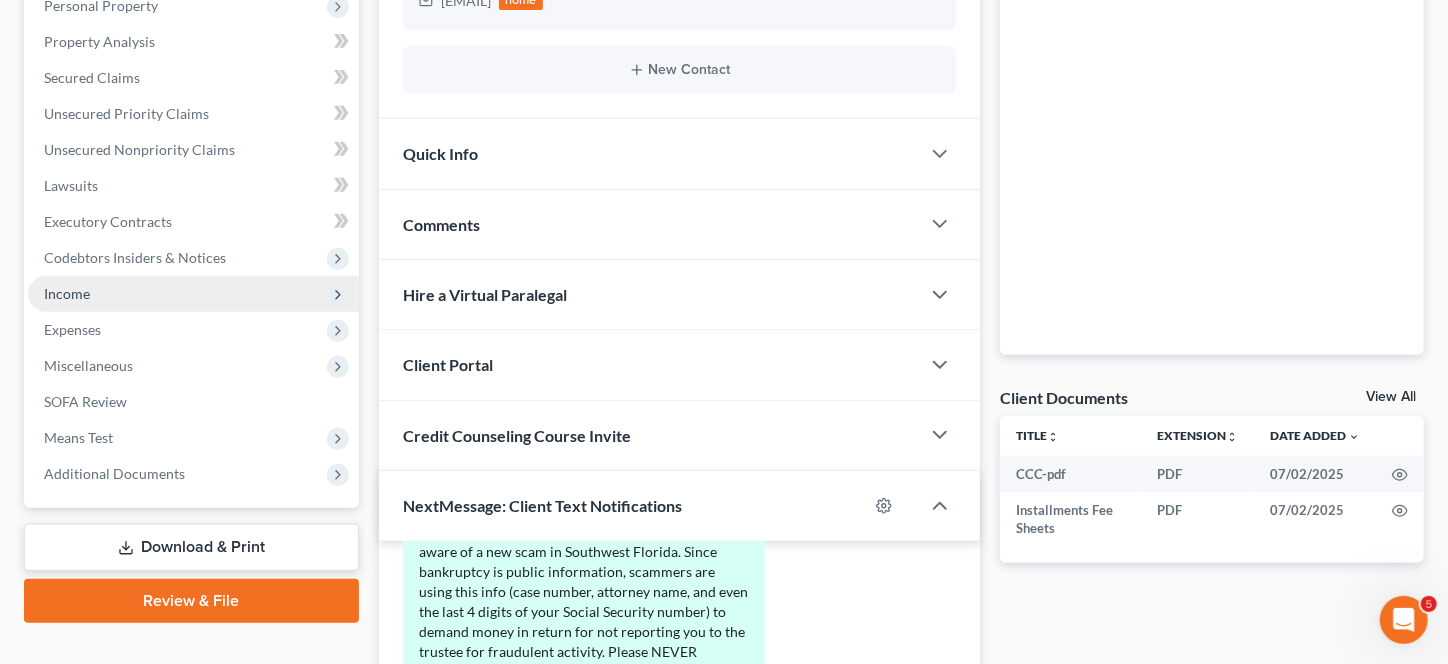 click on "Income" at bounding box center [67, 293] 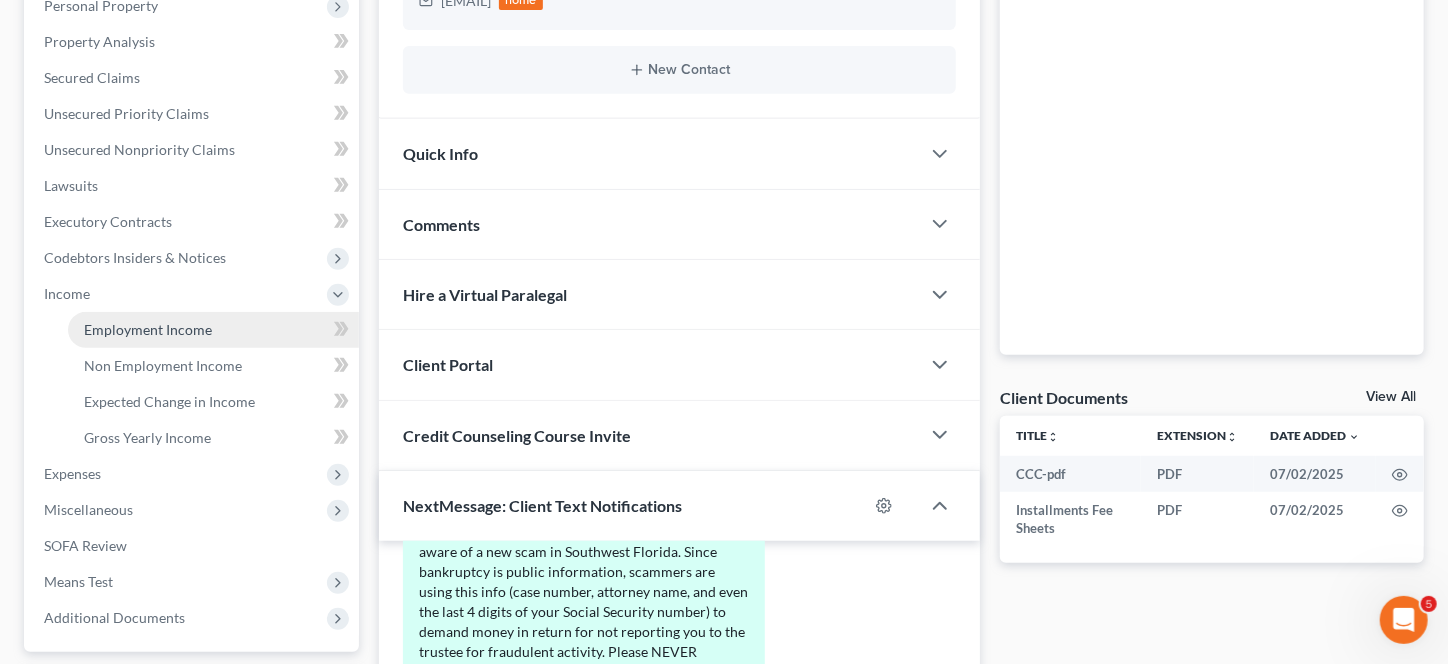click on "Employment Income" at bounding box center [148, 329] 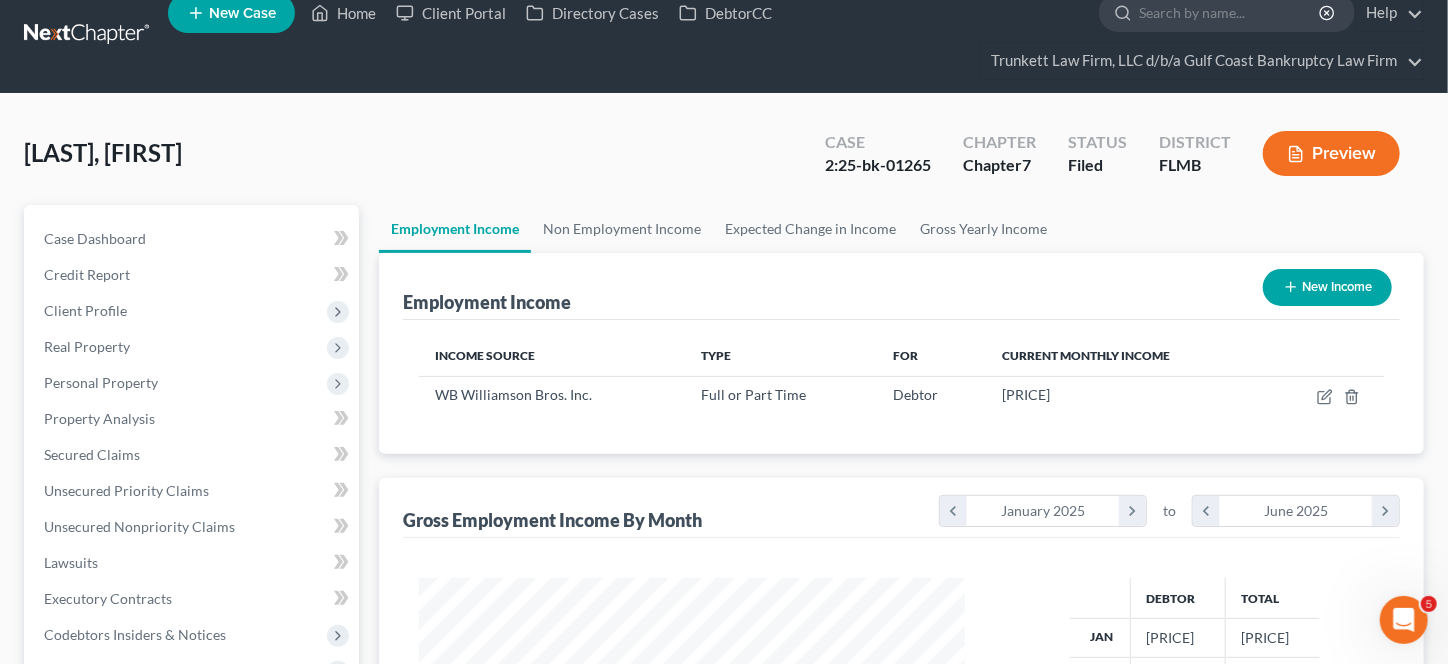 scroll, scrollTop: 0, scrollLeft: 0, axis: both 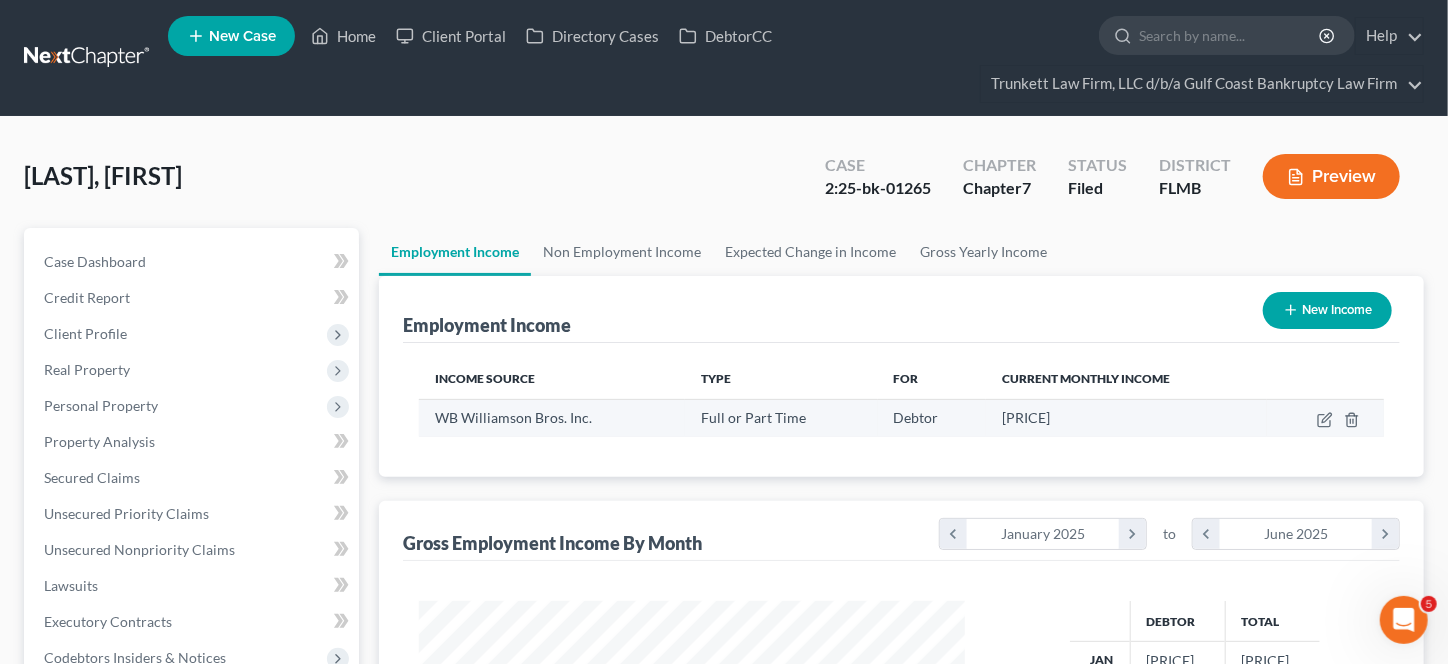 click at bounding box center [1325, 418] 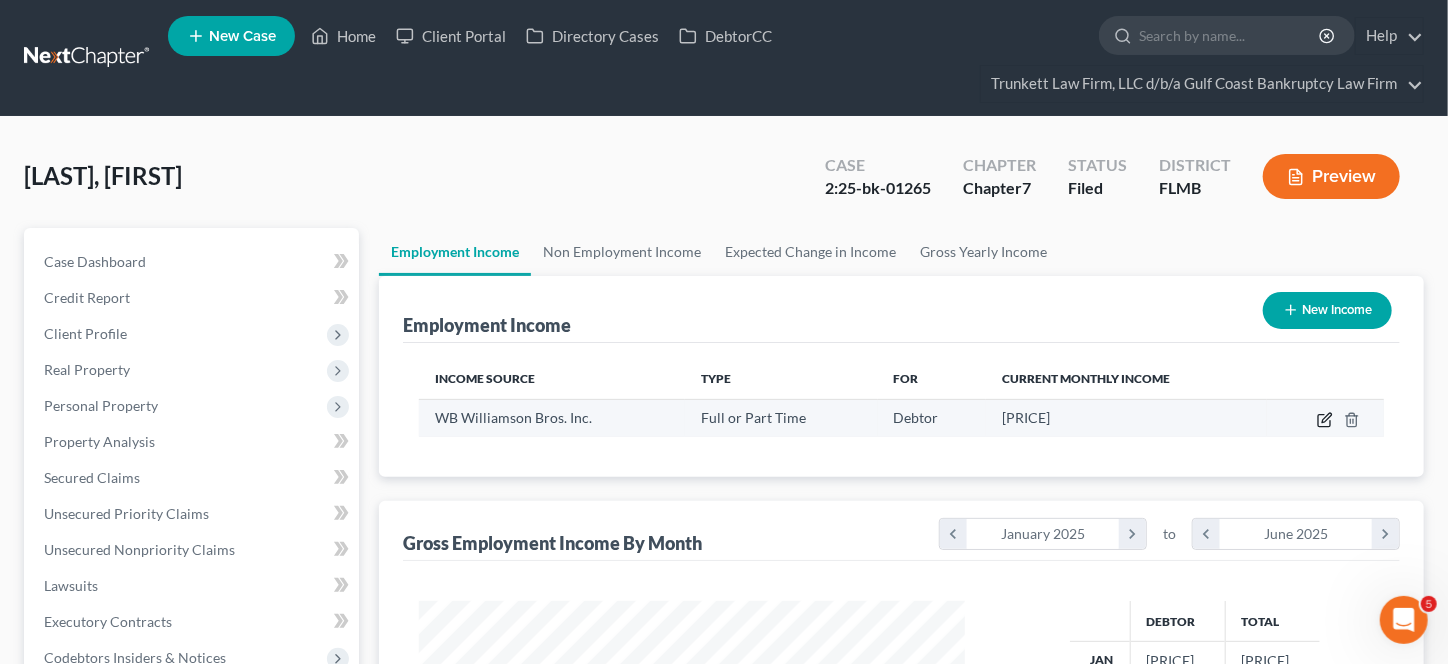 click 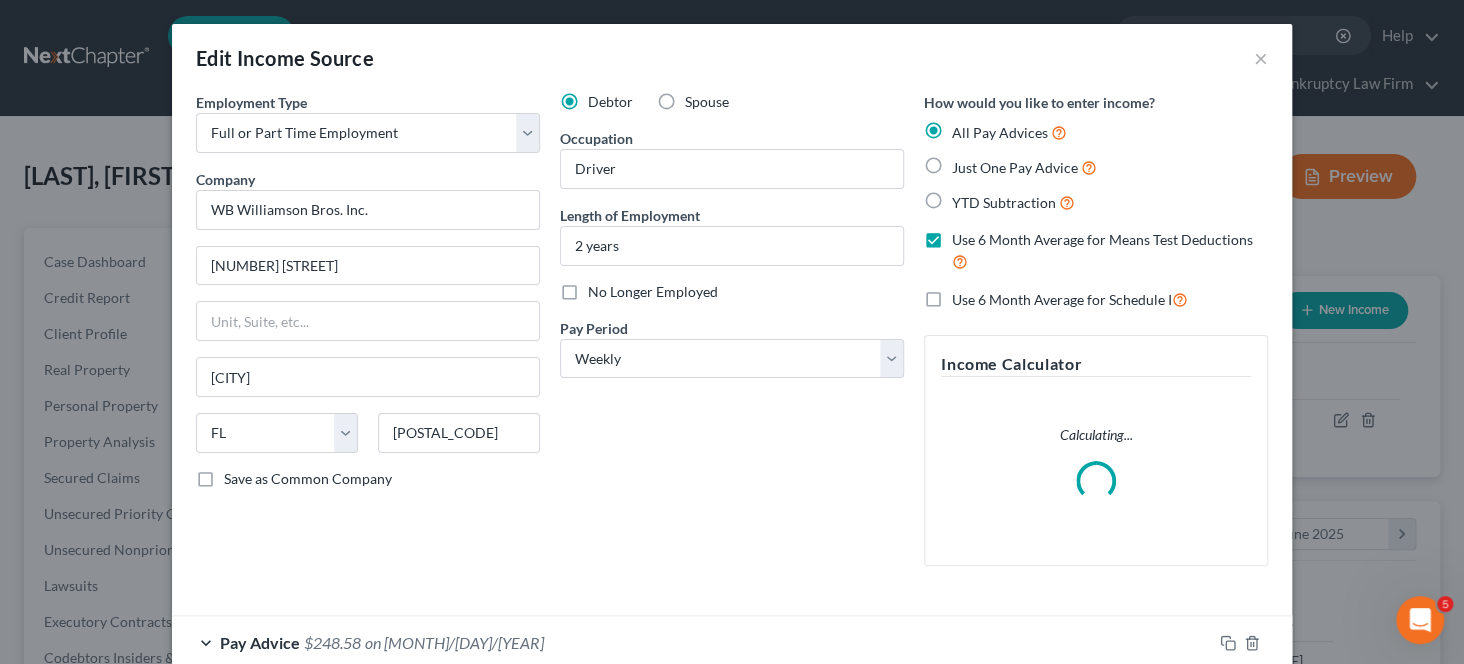scroll, scrollTop: 999643, scrollLeft: 999407, axis: both 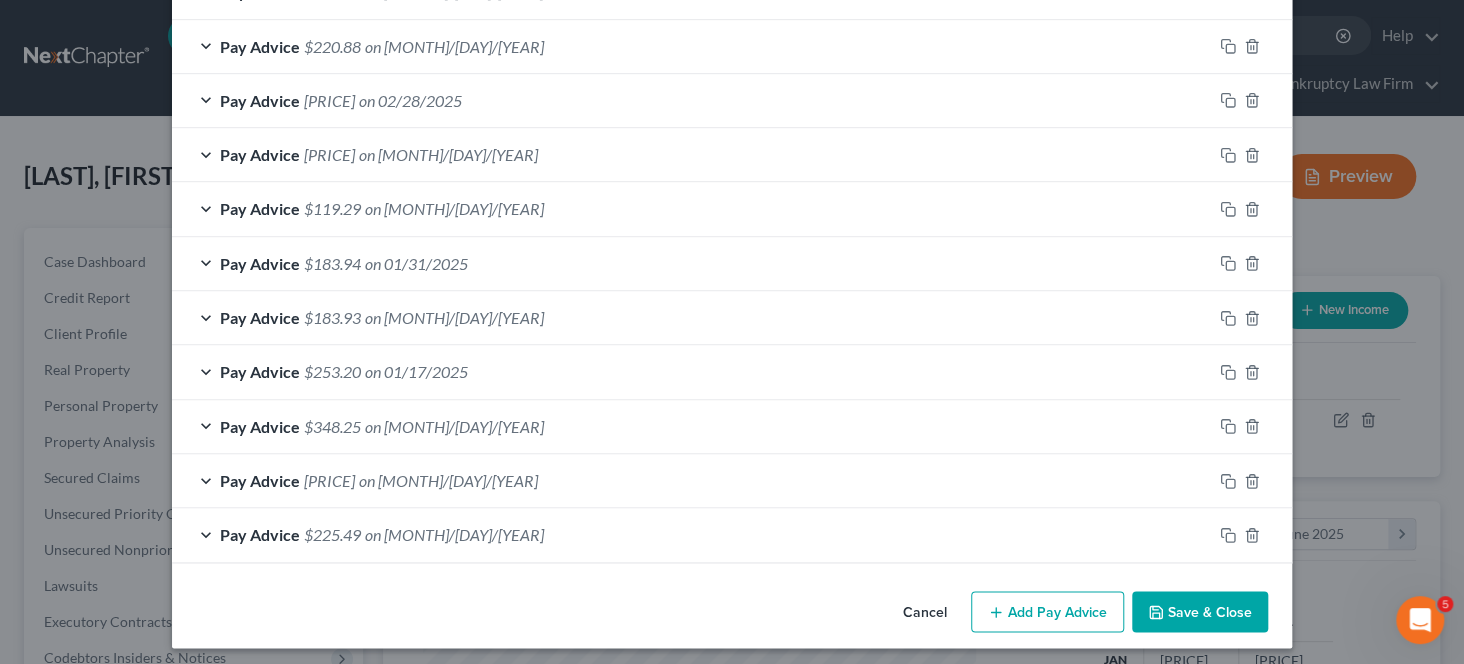 drag, startPoint x: 1185, startPoint y: 605, endPoint x: 657, endPoint y: 93, distance: 735.4781 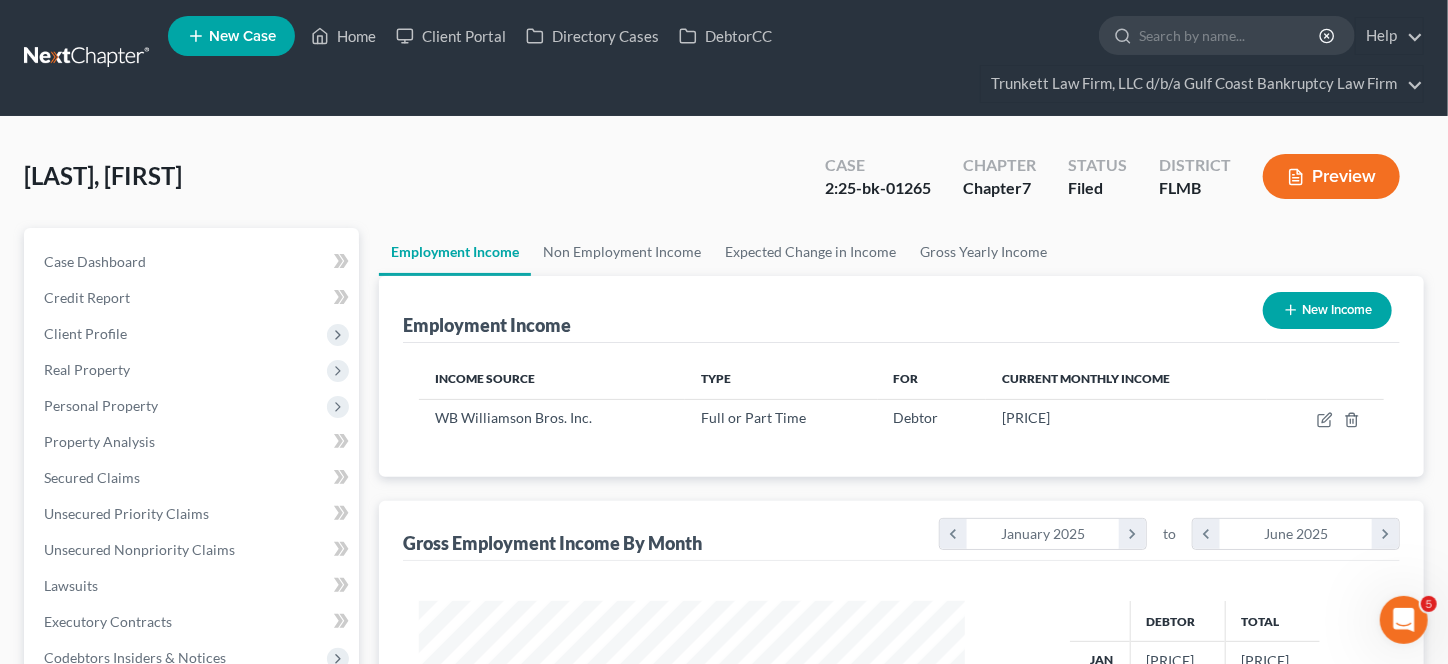 scroll, scrollTop: 357, scrollLeft: 585, axis: both 